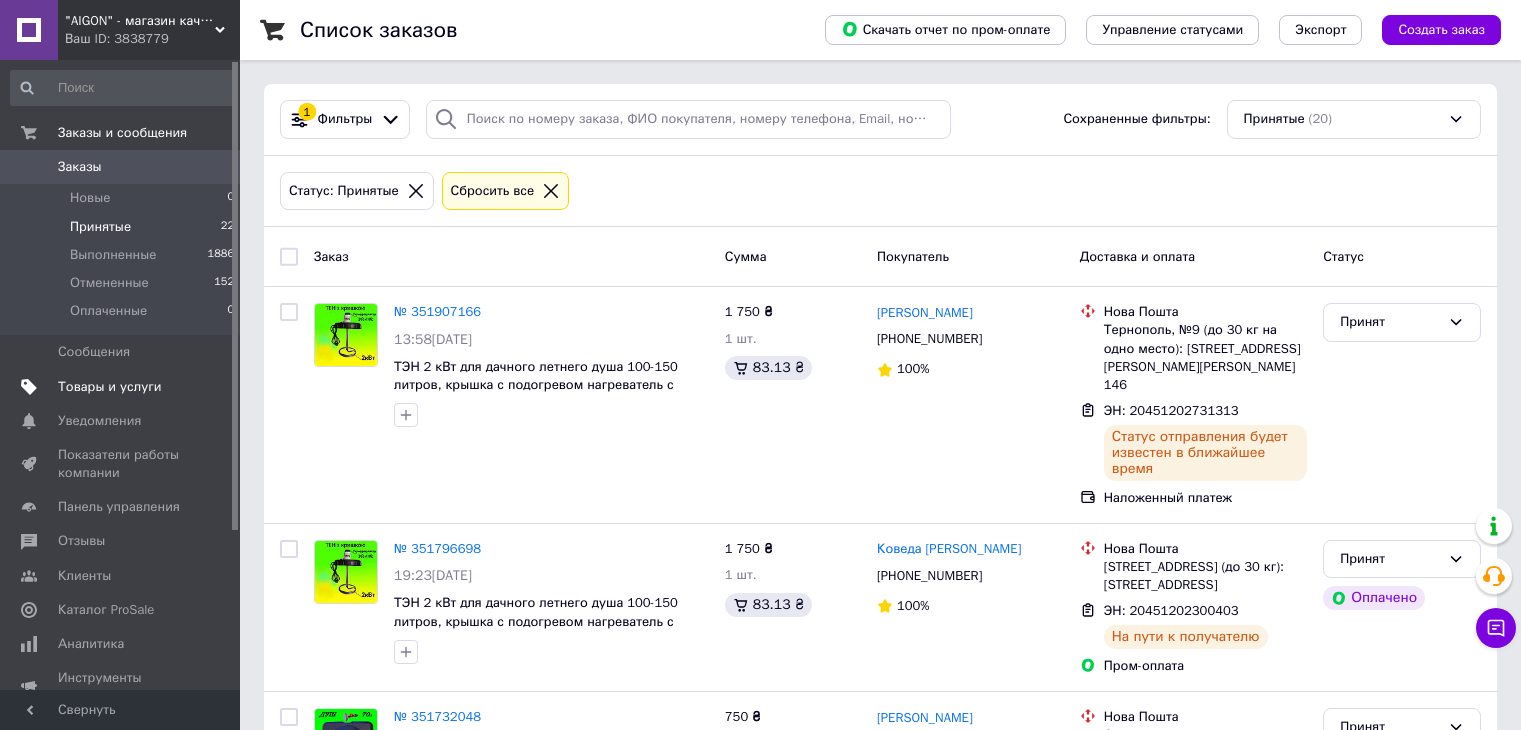 scroll, scrollTop: 33, scrollLeft: 0, axis: vertical 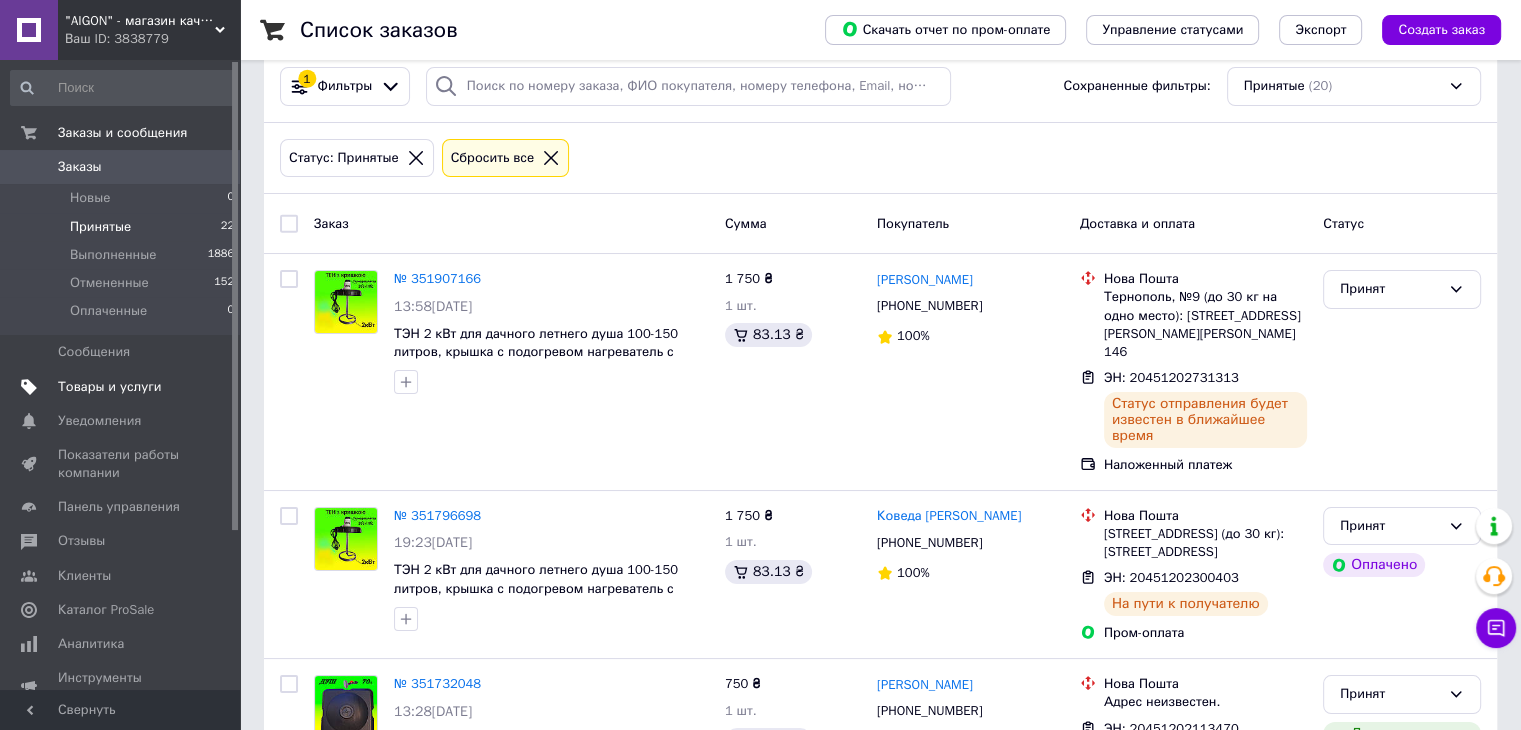 click on "Товары и услуги" at bounding box center (123, 387) 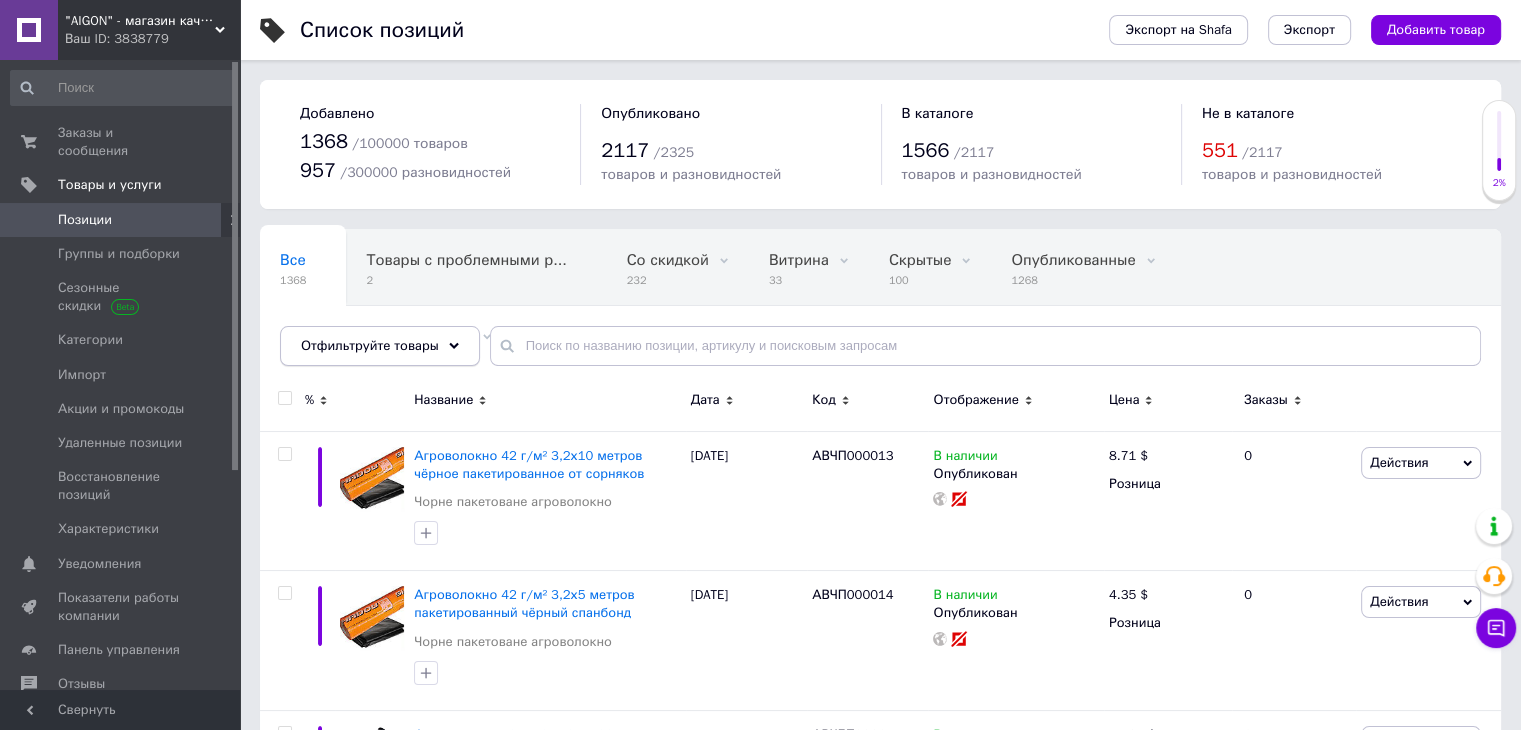 click on "Отфильтруйте товары" at bounding box center (370, 345) 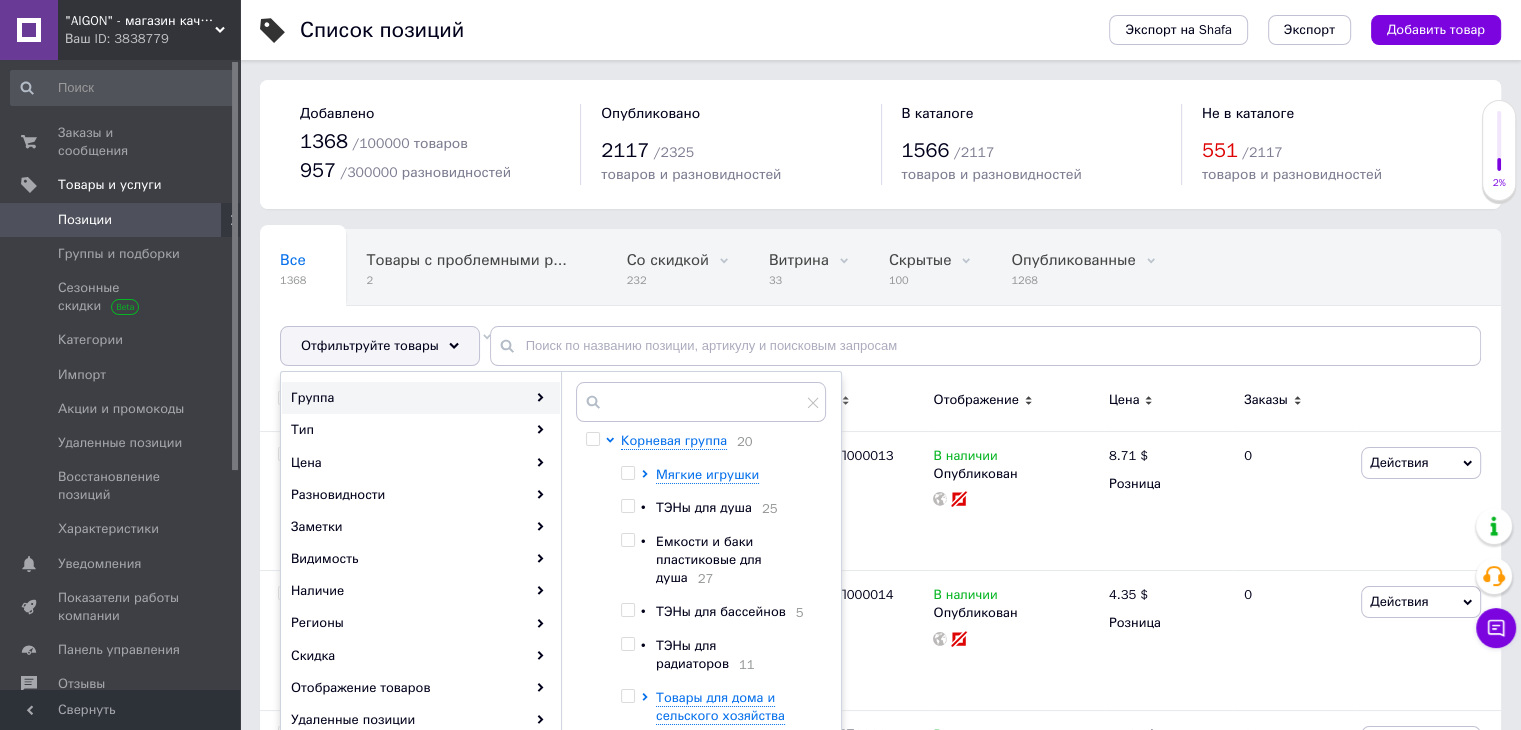 scroll, scrollTop: 100, scrollLeft: 0, axis: vertical 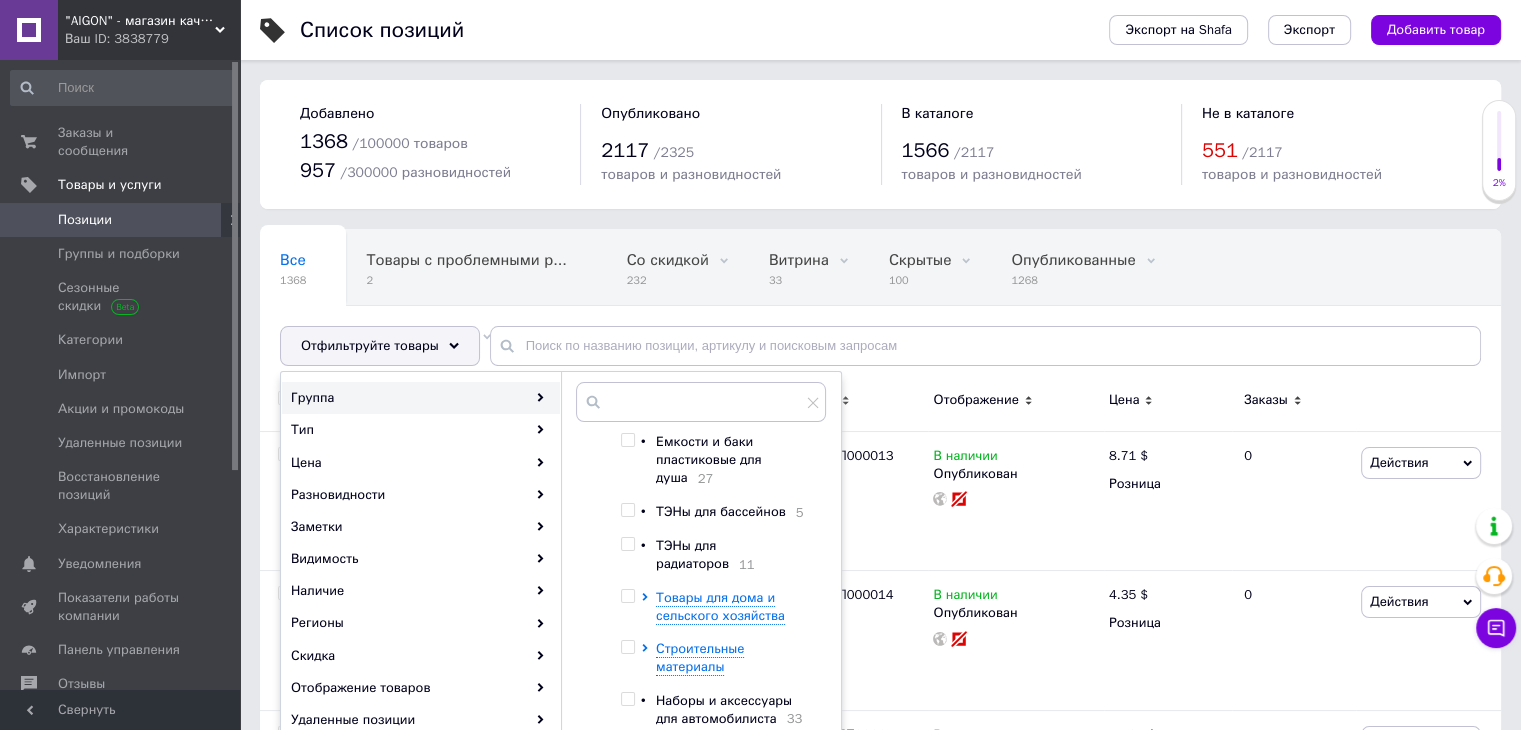 click on "ТЭНы для бассейнов" at bounding box center [721, 511] 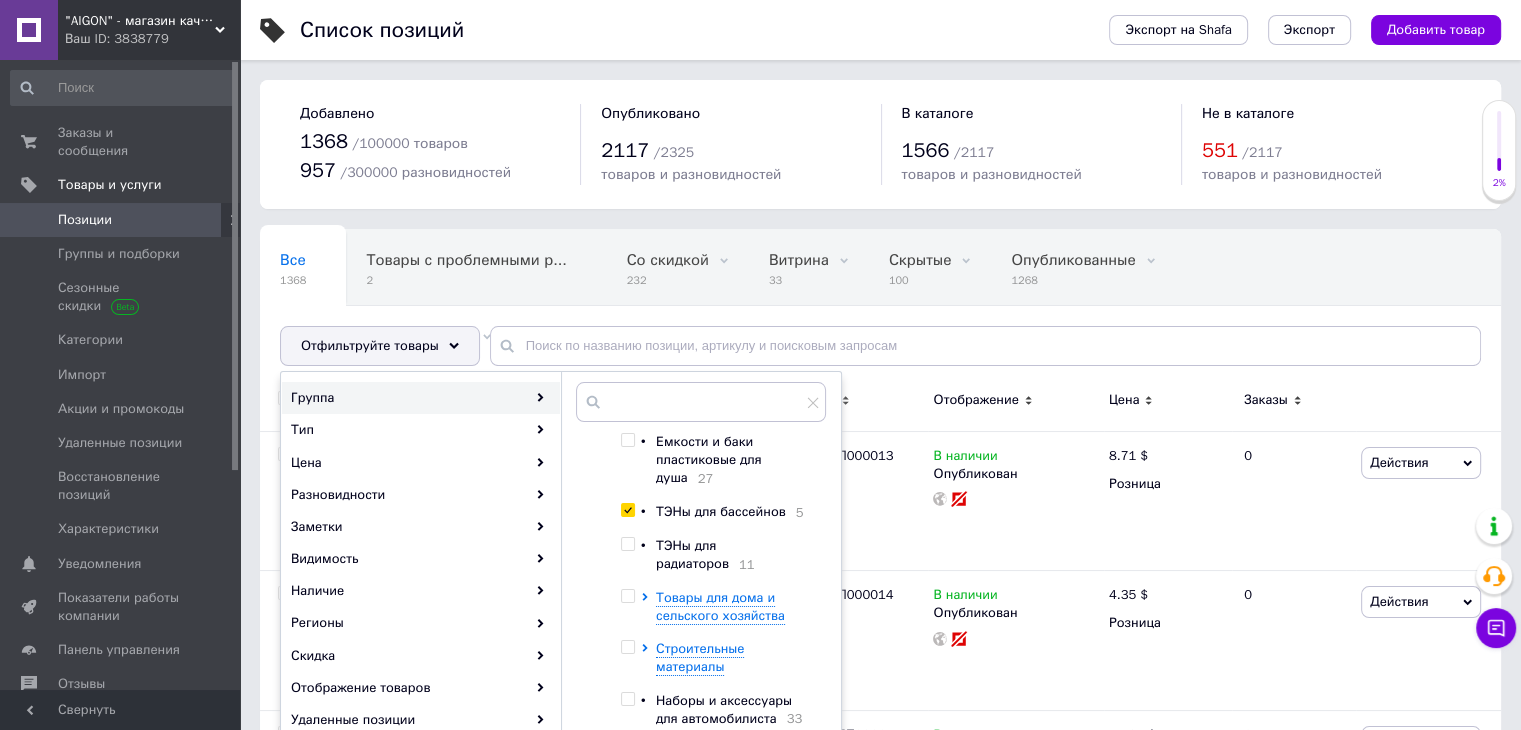 checkbox on "true" 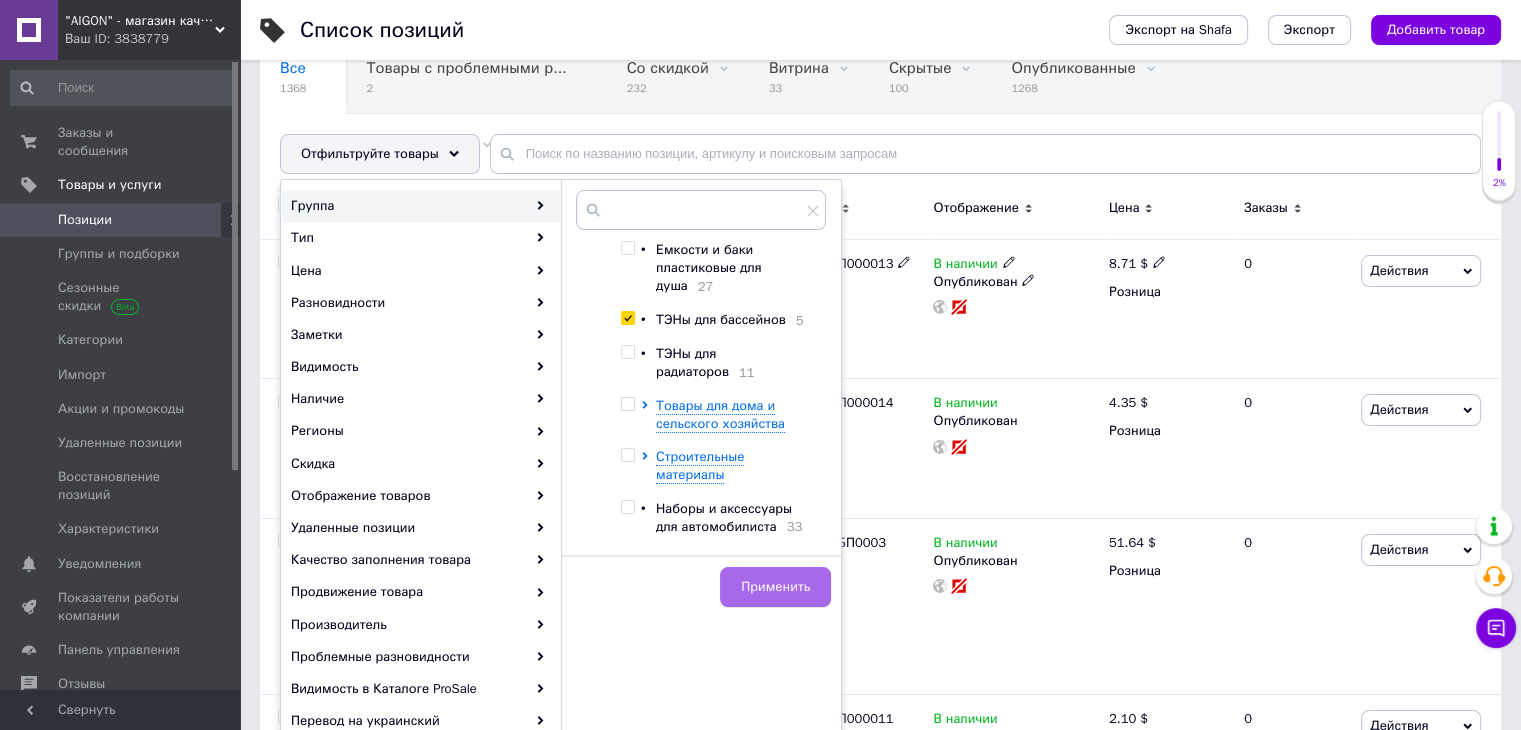 scroll, scrollTop: 200, scrollLeft: 0, axis: vertical 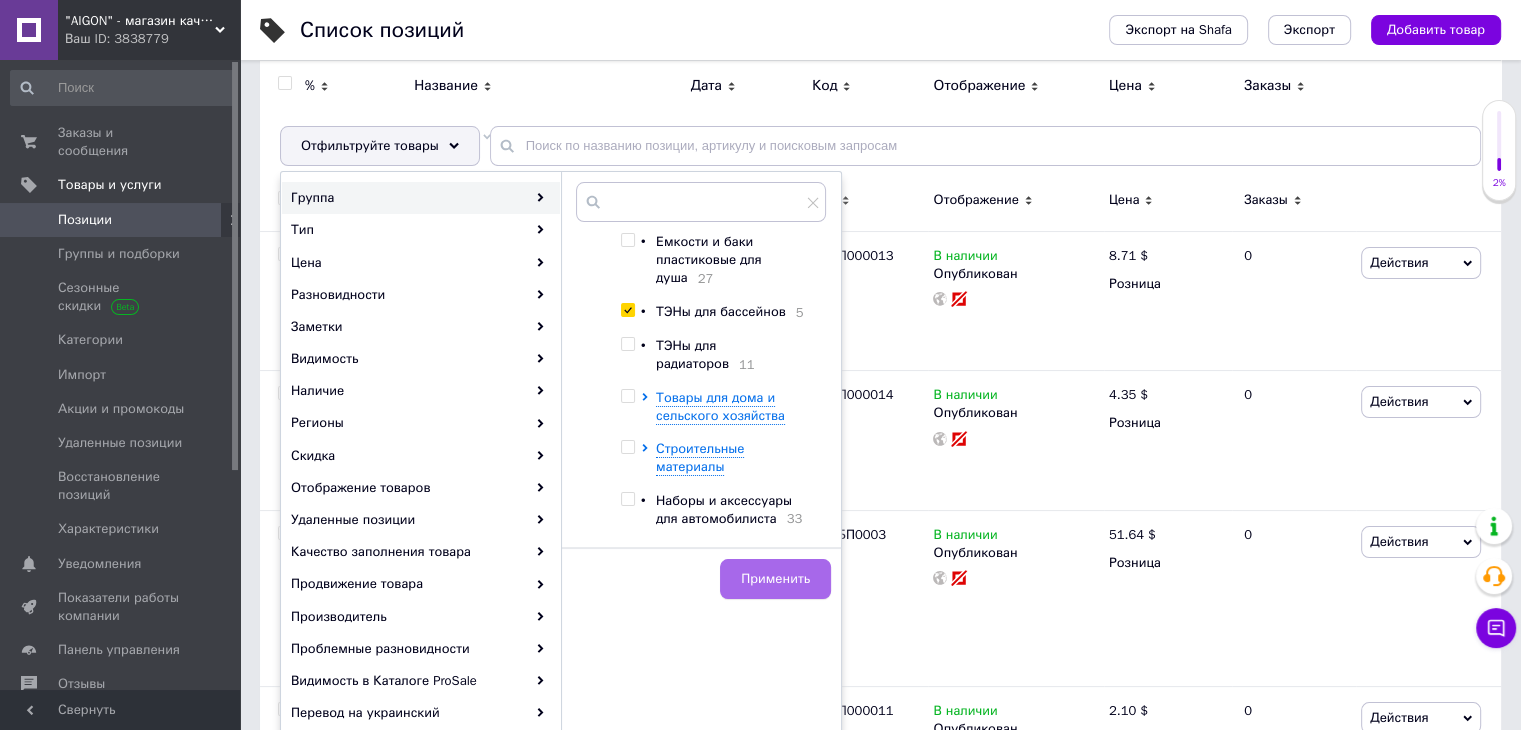 click on "Применить" at bounding box center (775, 579) 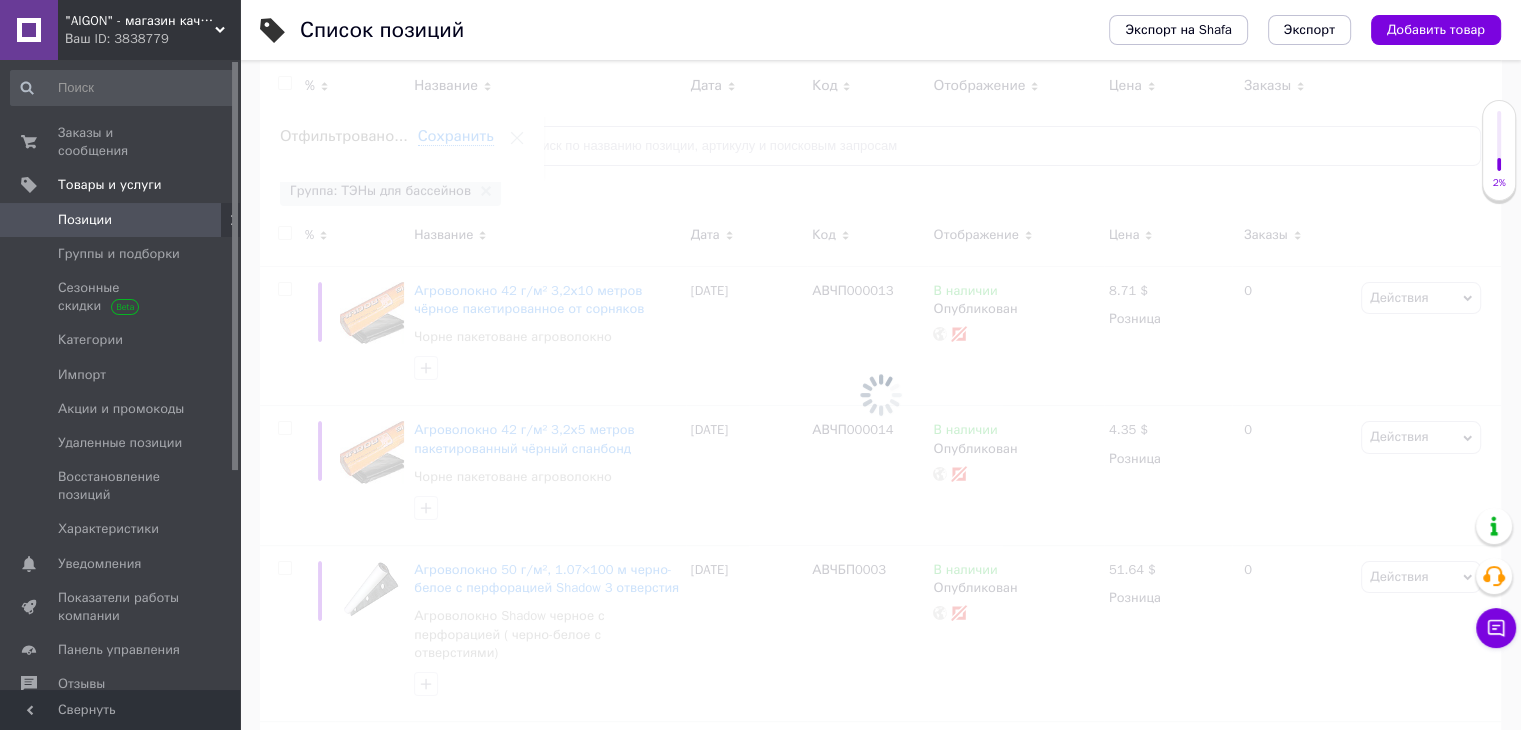 scroll, scrollTop: 0, scrollLeft: 343, axis: horizontal 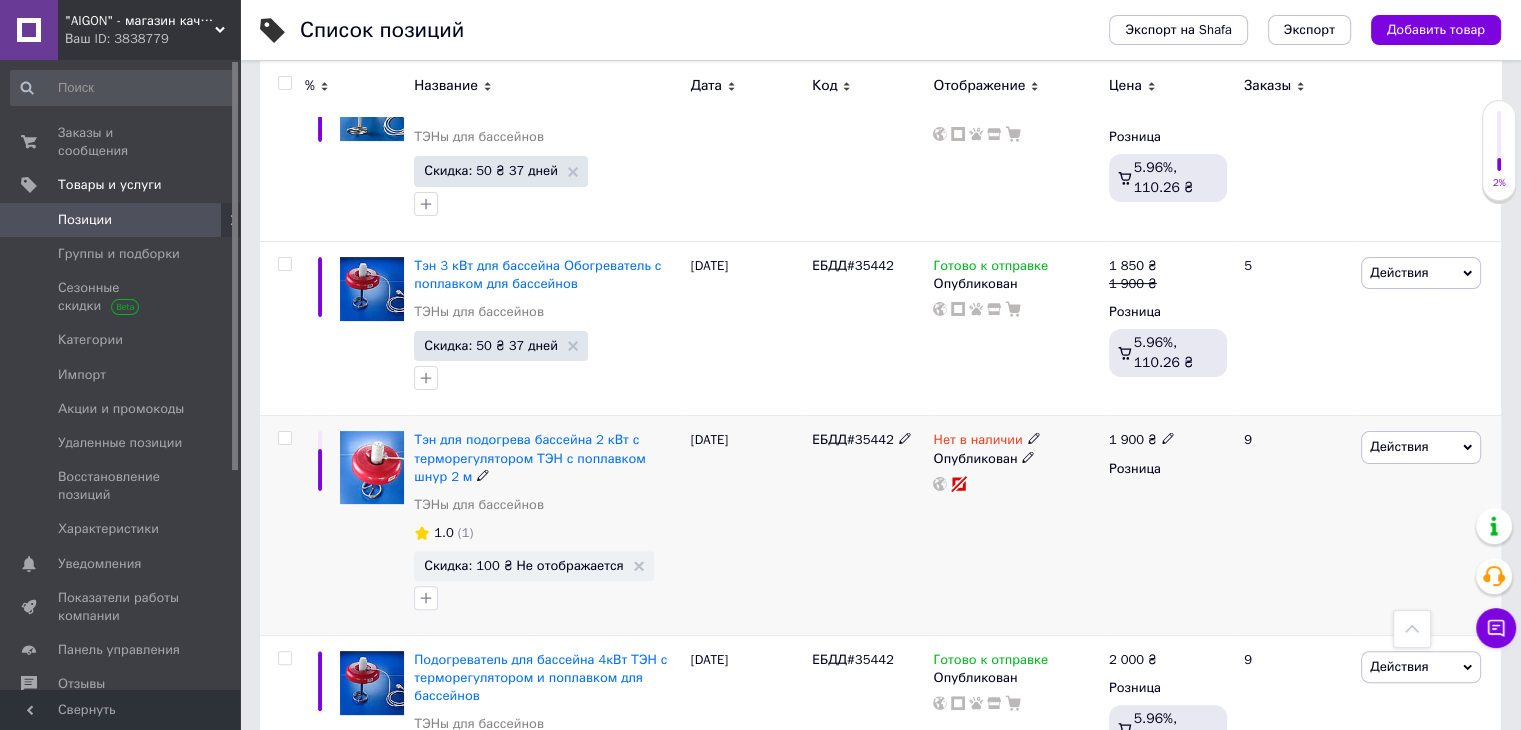 click 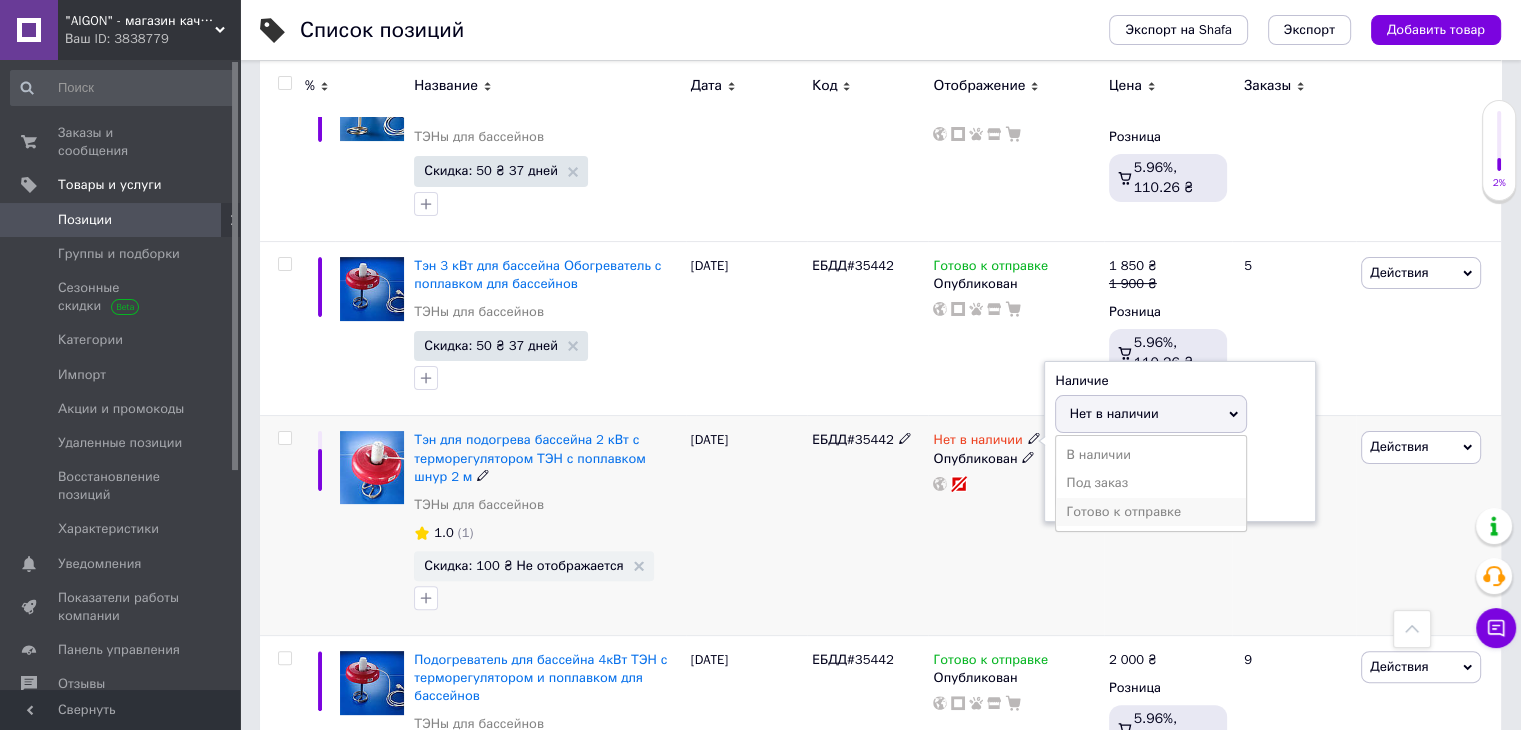 click on "Готово к отправке" at bounding box center [1151, 512] 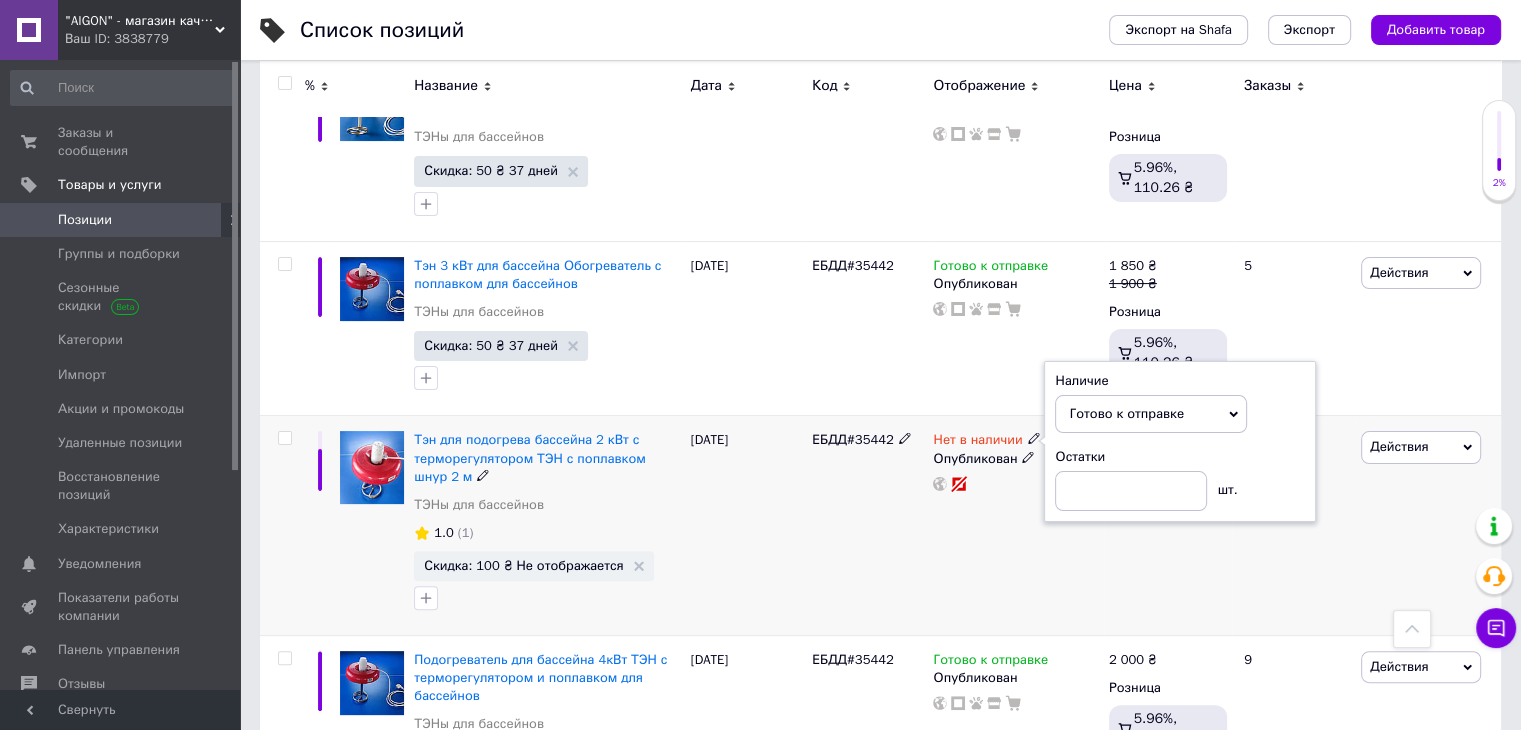 click on "Нет в наличии Наличие Готово к отправке В наличии Нет в наличии Под заказ Остатки шт. Опубликован" at bounding box center (1015, 526) 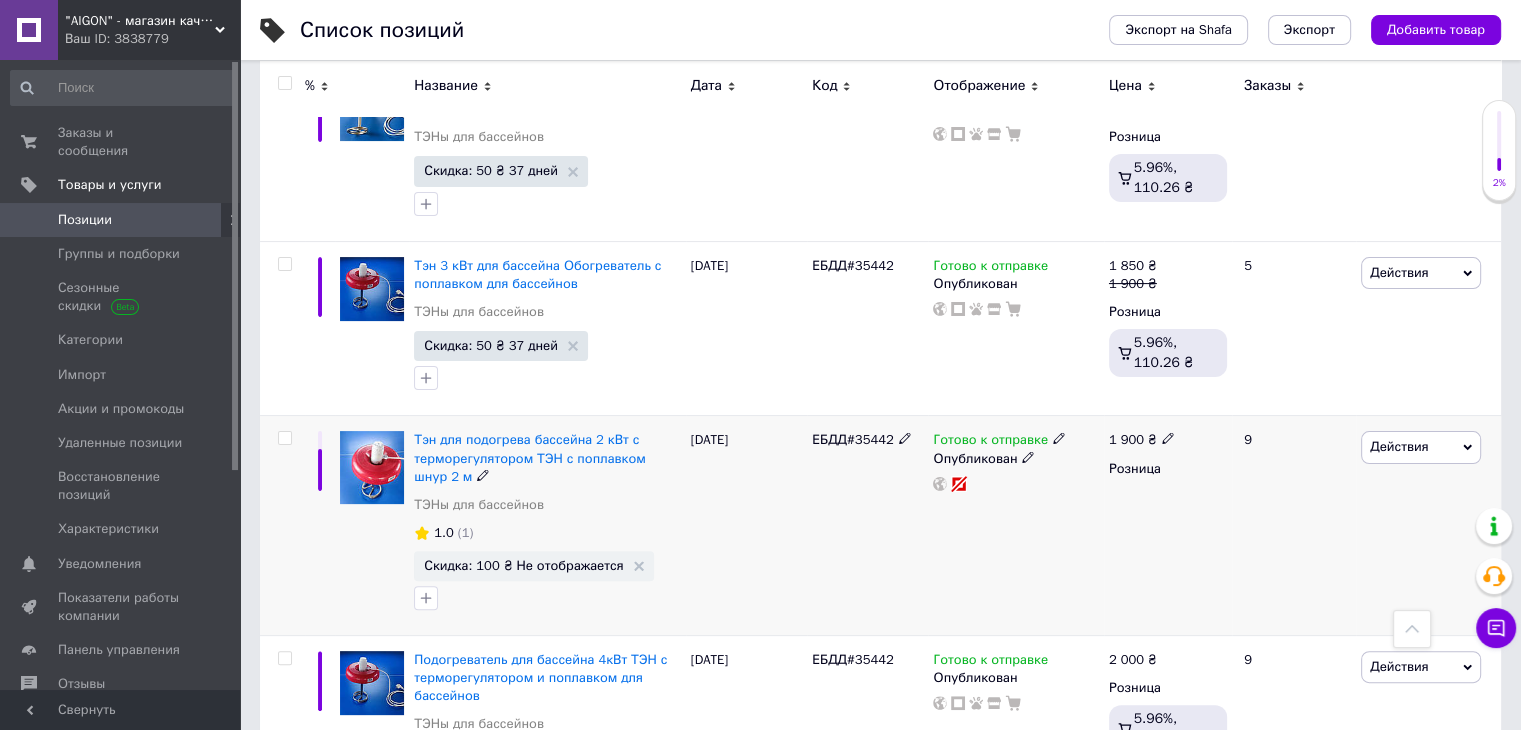 scroll, scrollTop: 500, scrollLeft: 0, axis: vertical 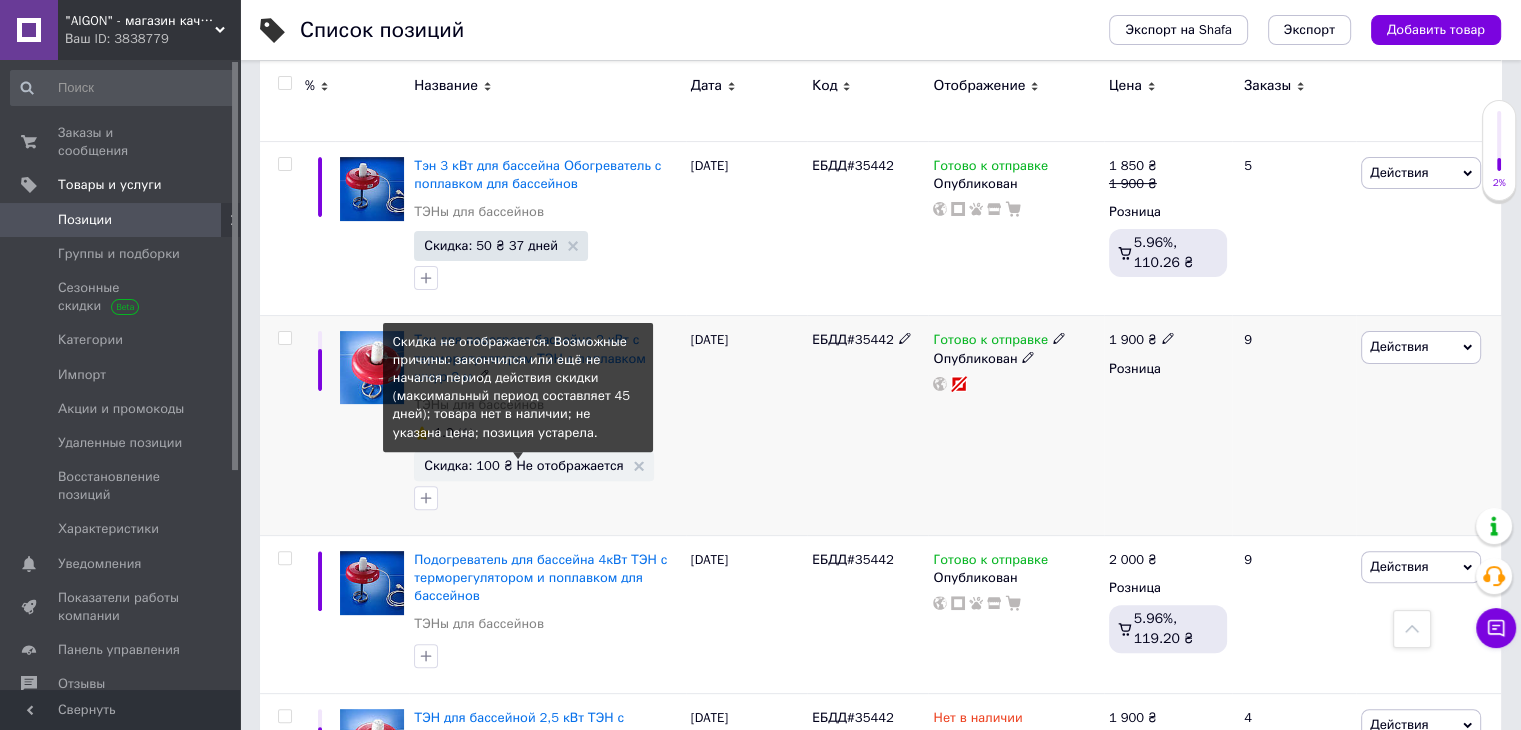 click on "Скидка: 100 ₴ Не отображается" at bounding box center [523, 465] 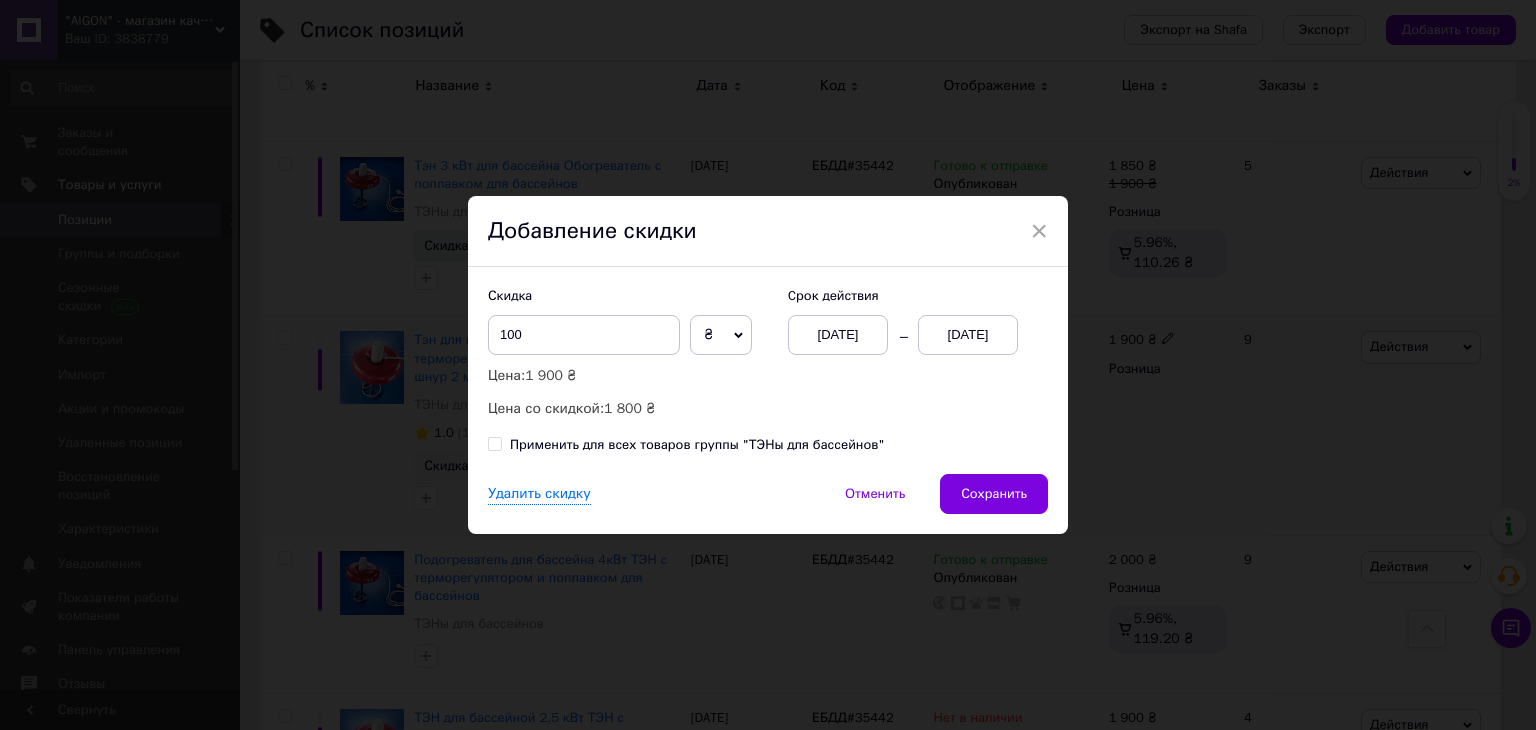 click on "[DATE]" at bounding box center (968, 335) 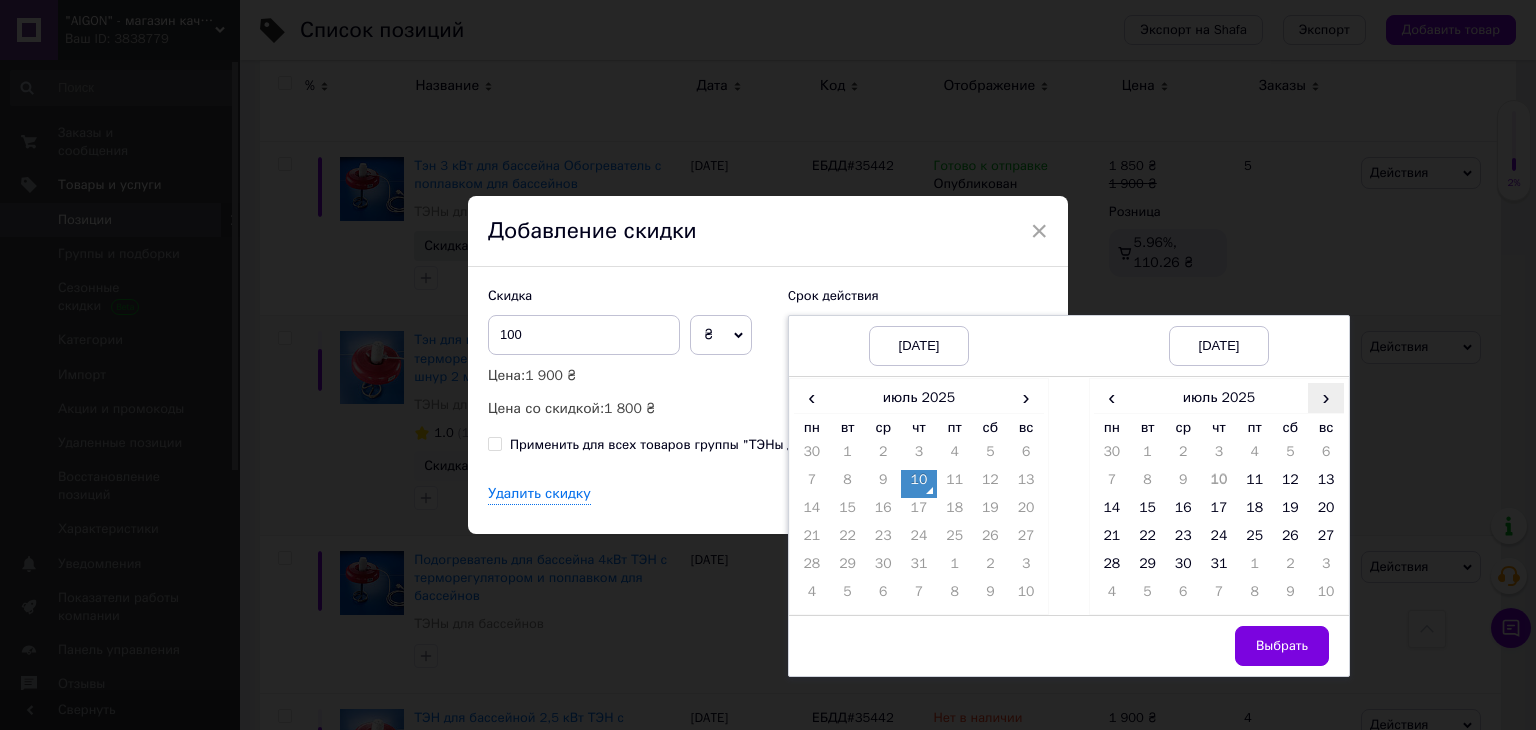 click on "›" at bounding box center (1326, 397) 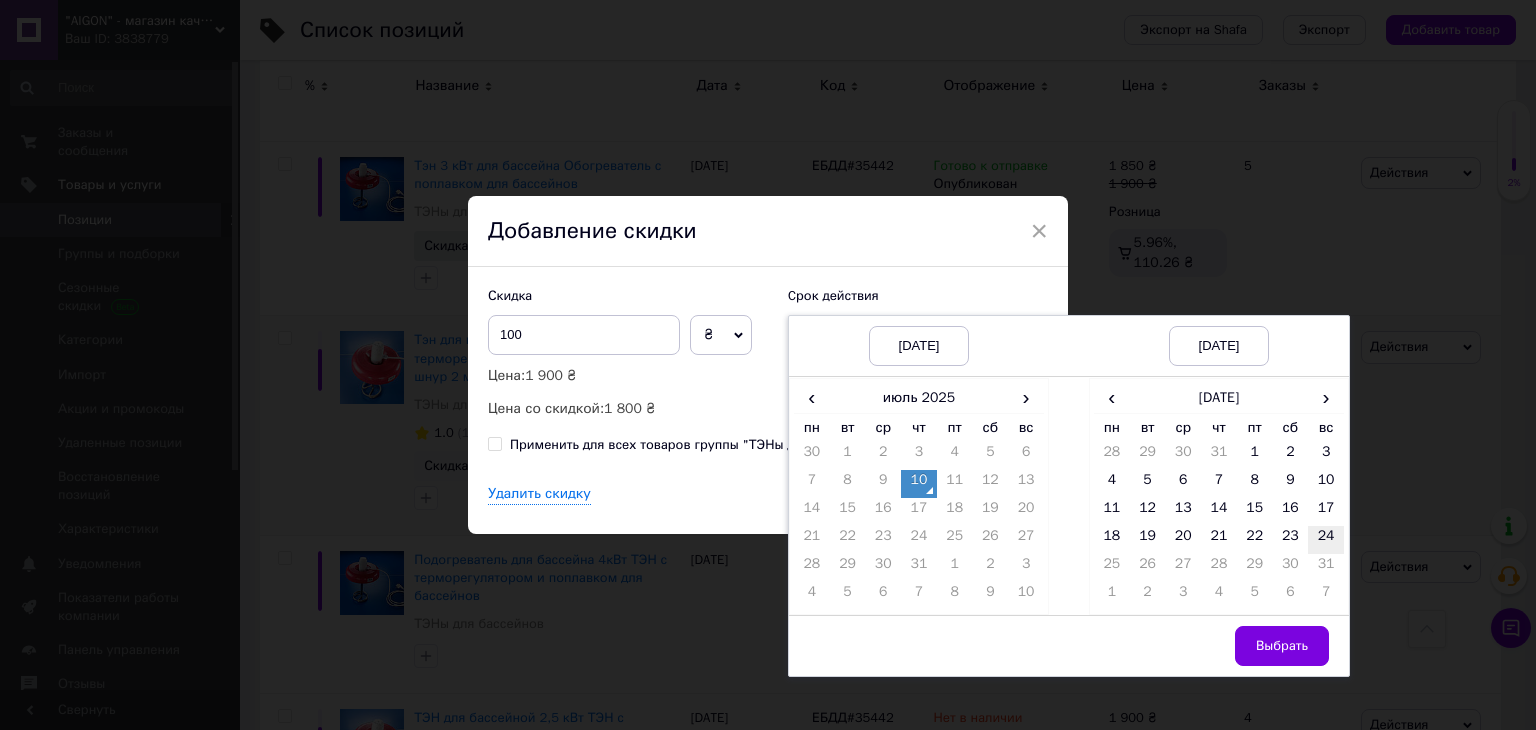 click on "24" at bounding box center (1326, 540) 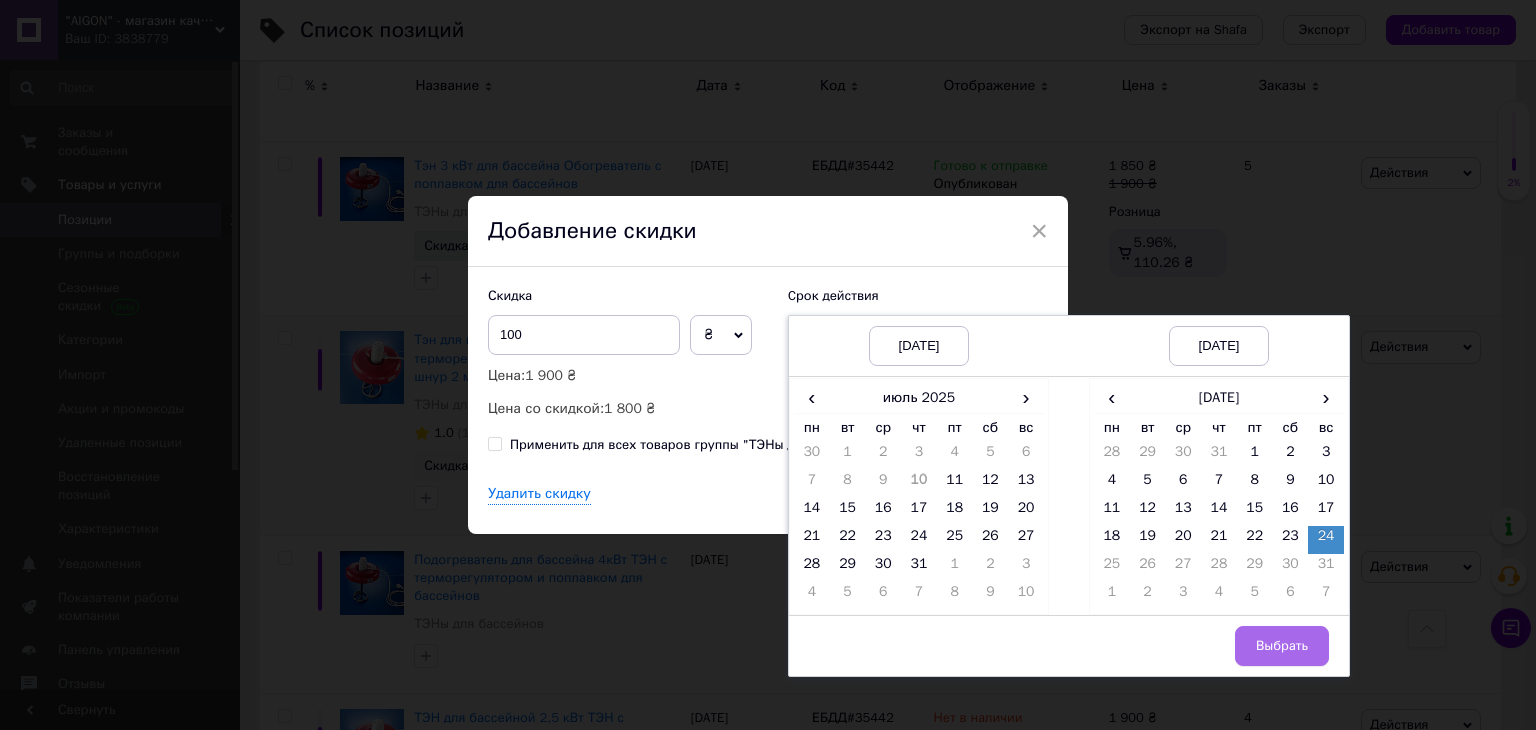 click on "Выбрать" at bounding box center [1282, 646] 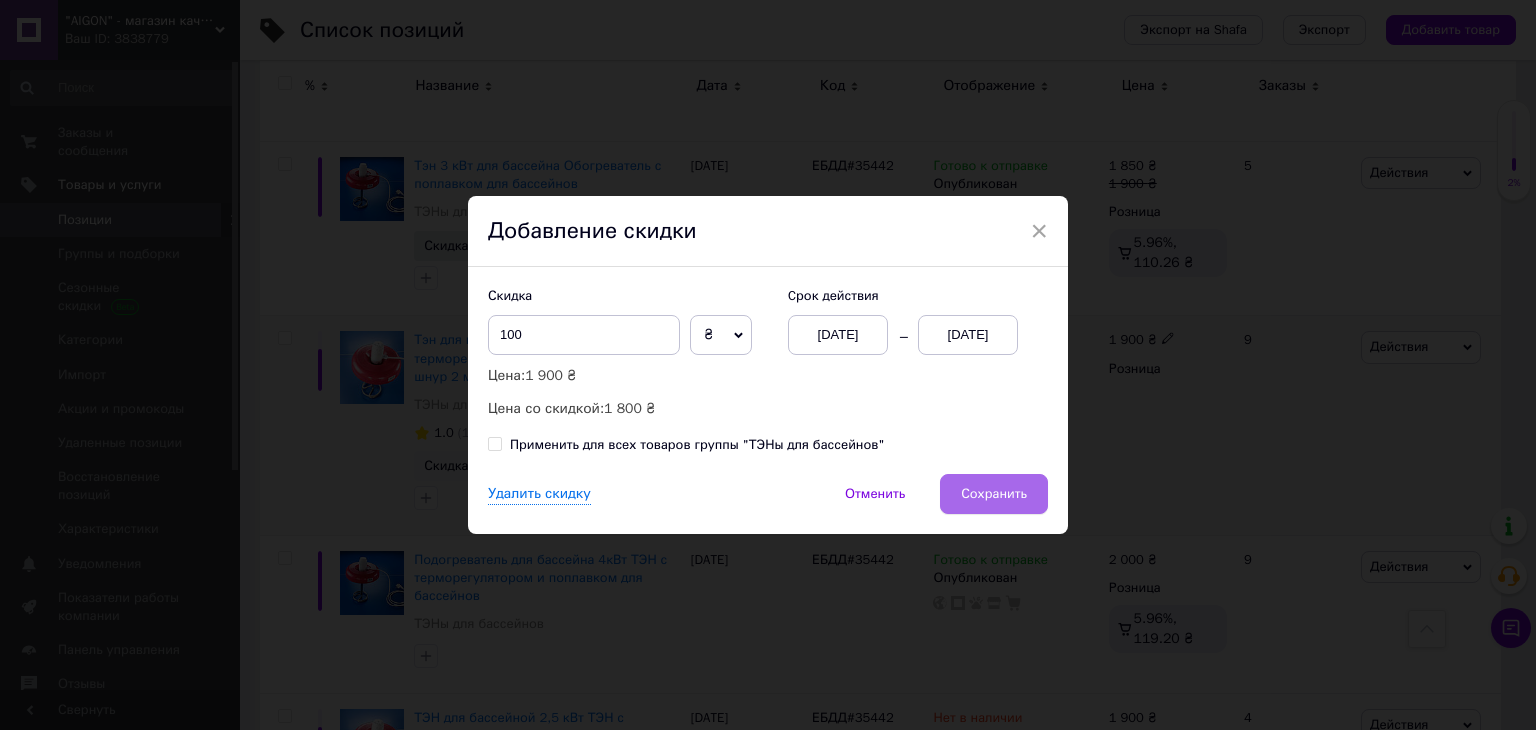 click on "Сохранить" at bounding box center (994, 494) 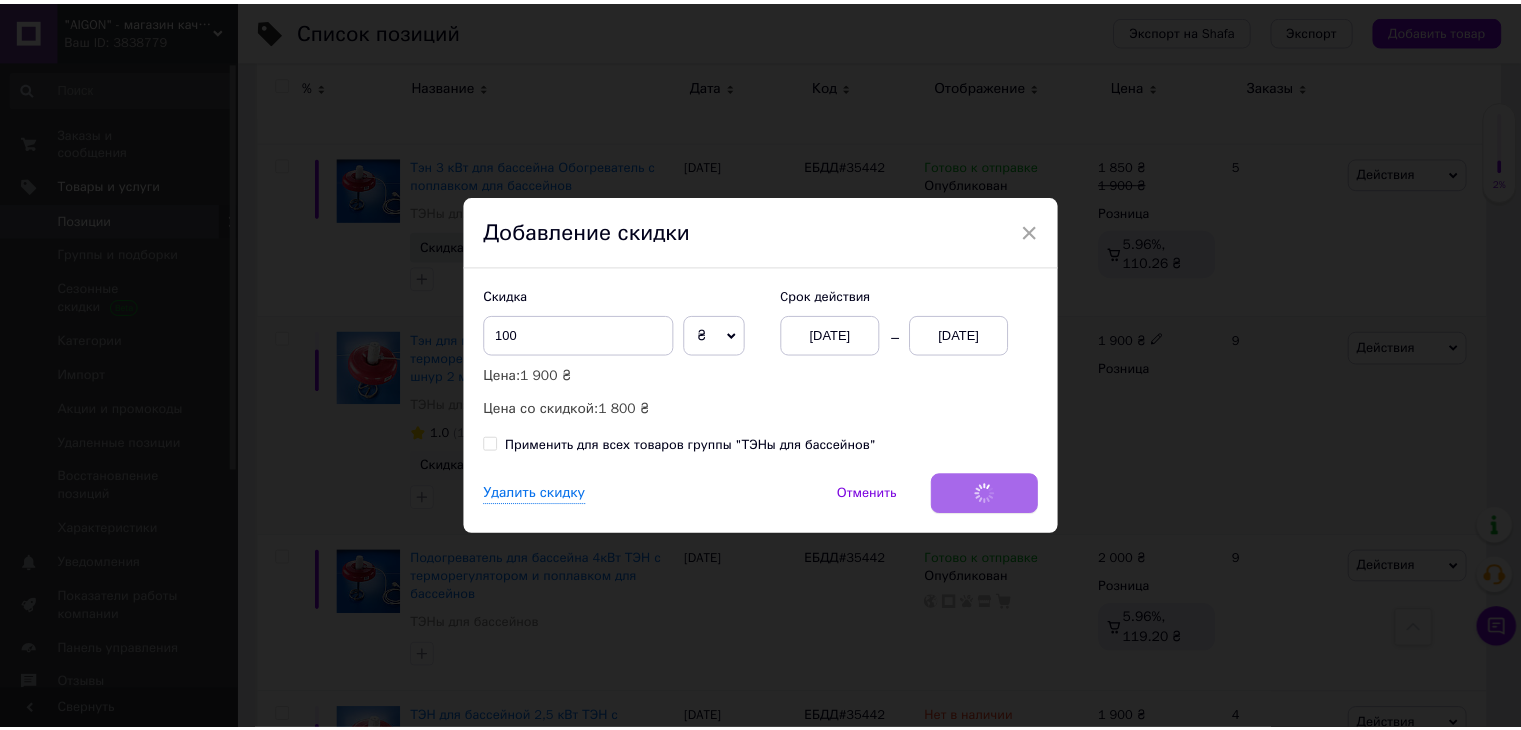 scroll, scrollTop: 0, scrollLeft: 343, axis: horizontal 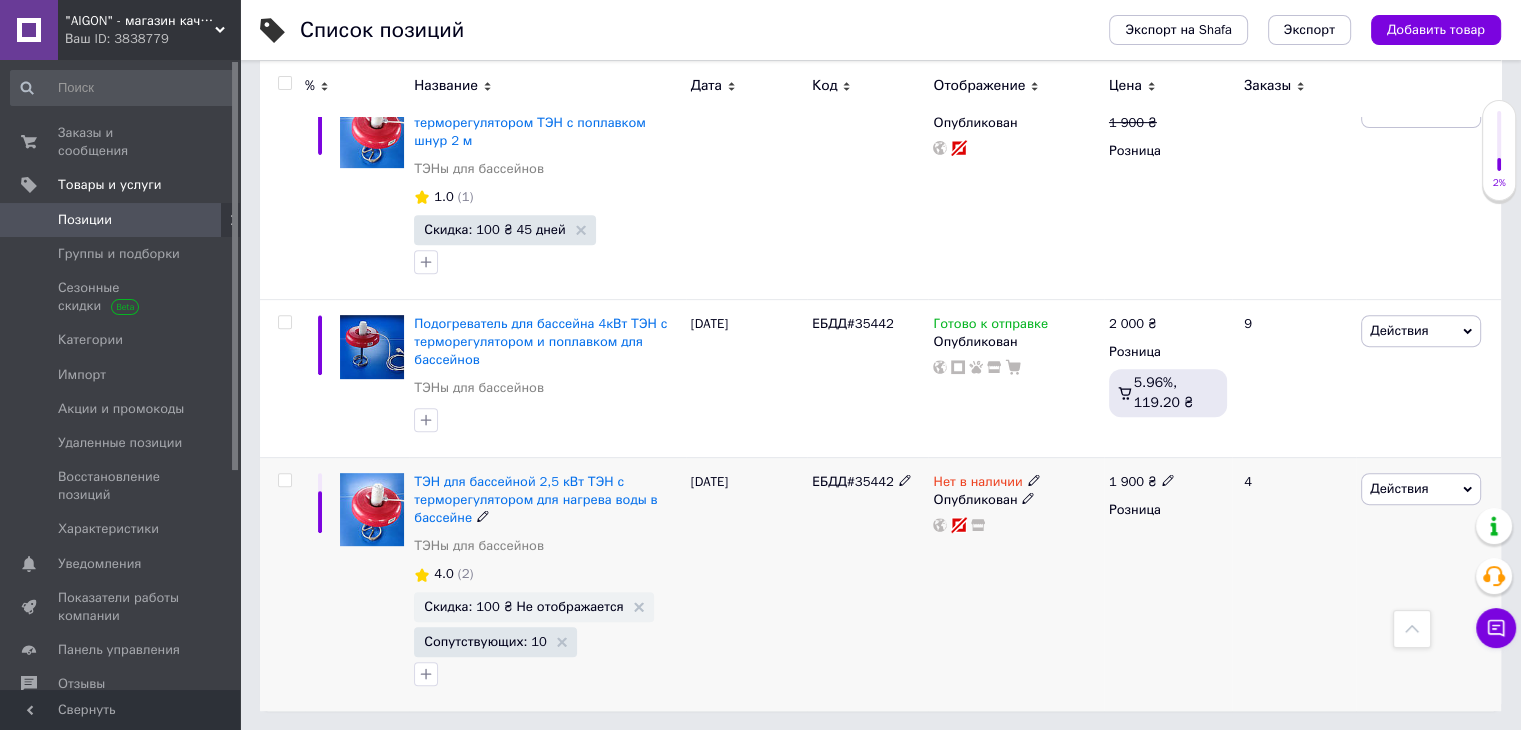 click at bounding box center (1034, 479) 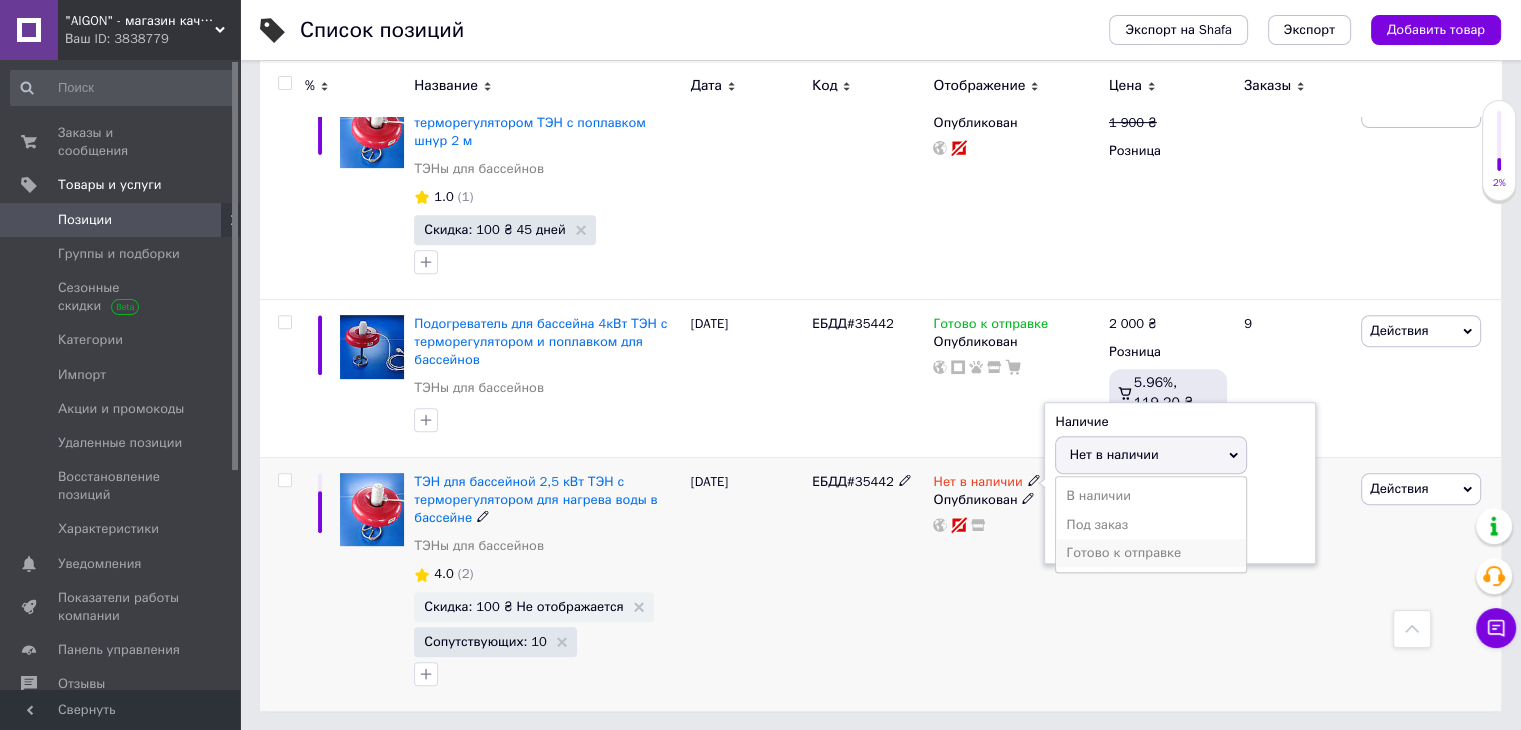 click on "Готово к отправке" at bounding box center (1151, 553) 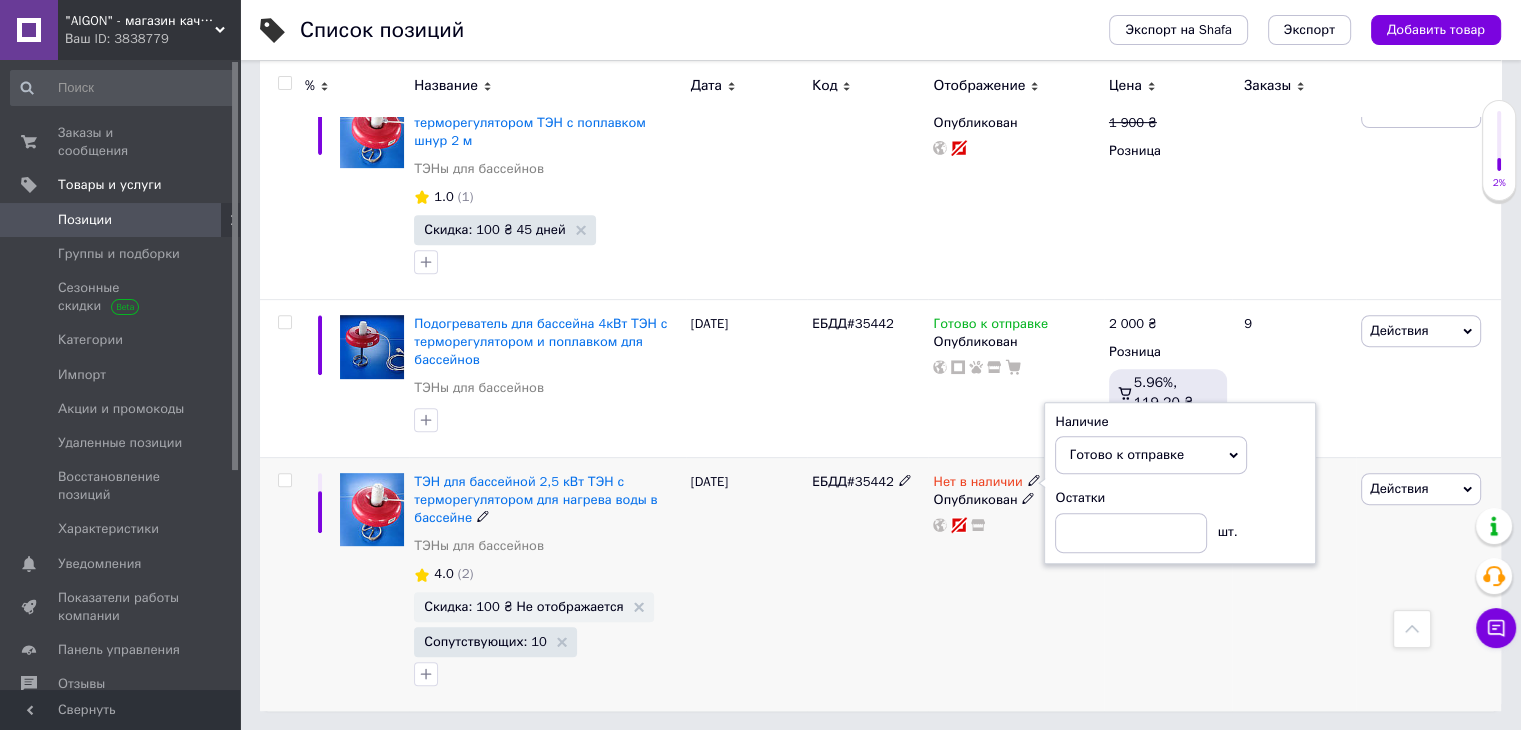 click on "ЕБДД#35442" at bounding box center (867, 584) 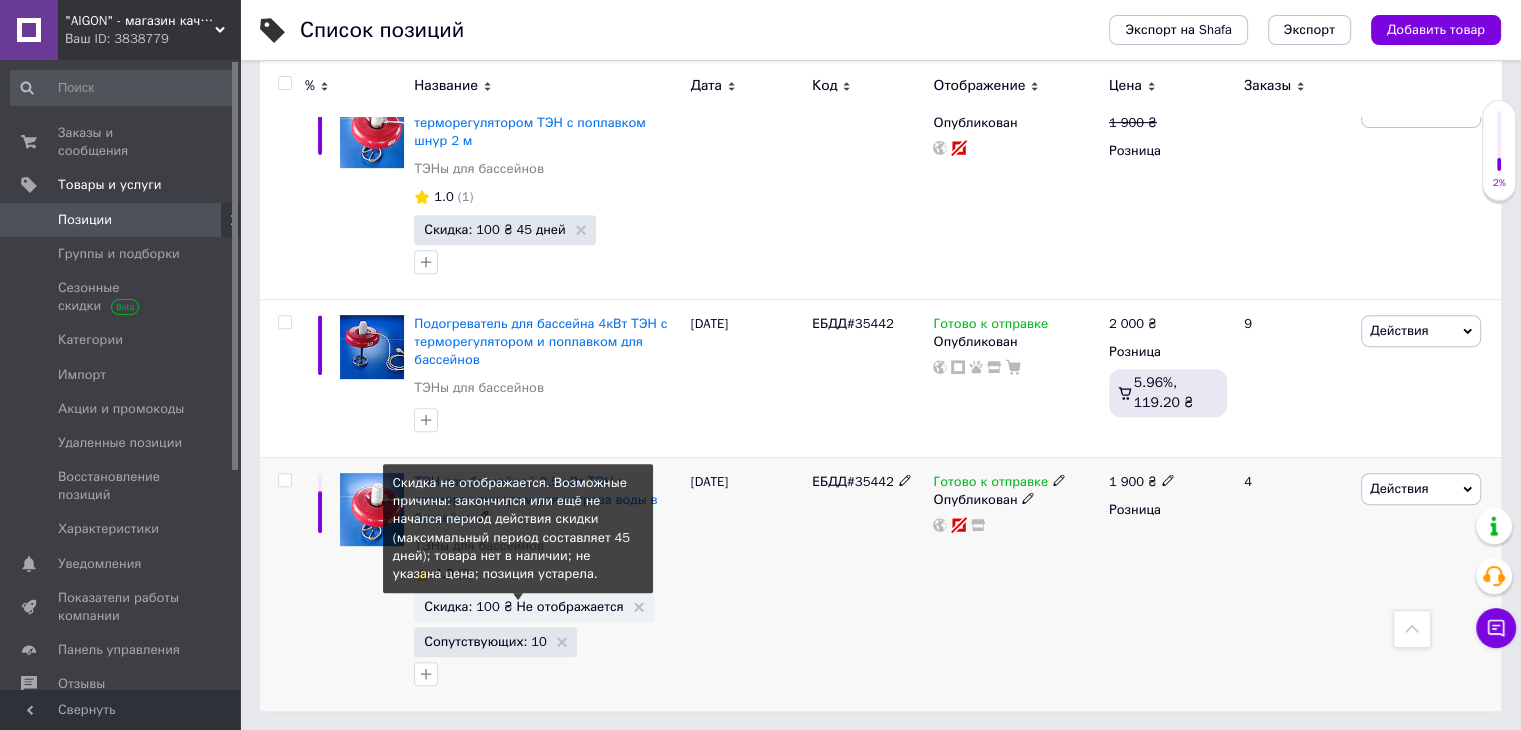 click on "Скидка: 100 ₴ Не отображается" at bounding box center (523, 606) 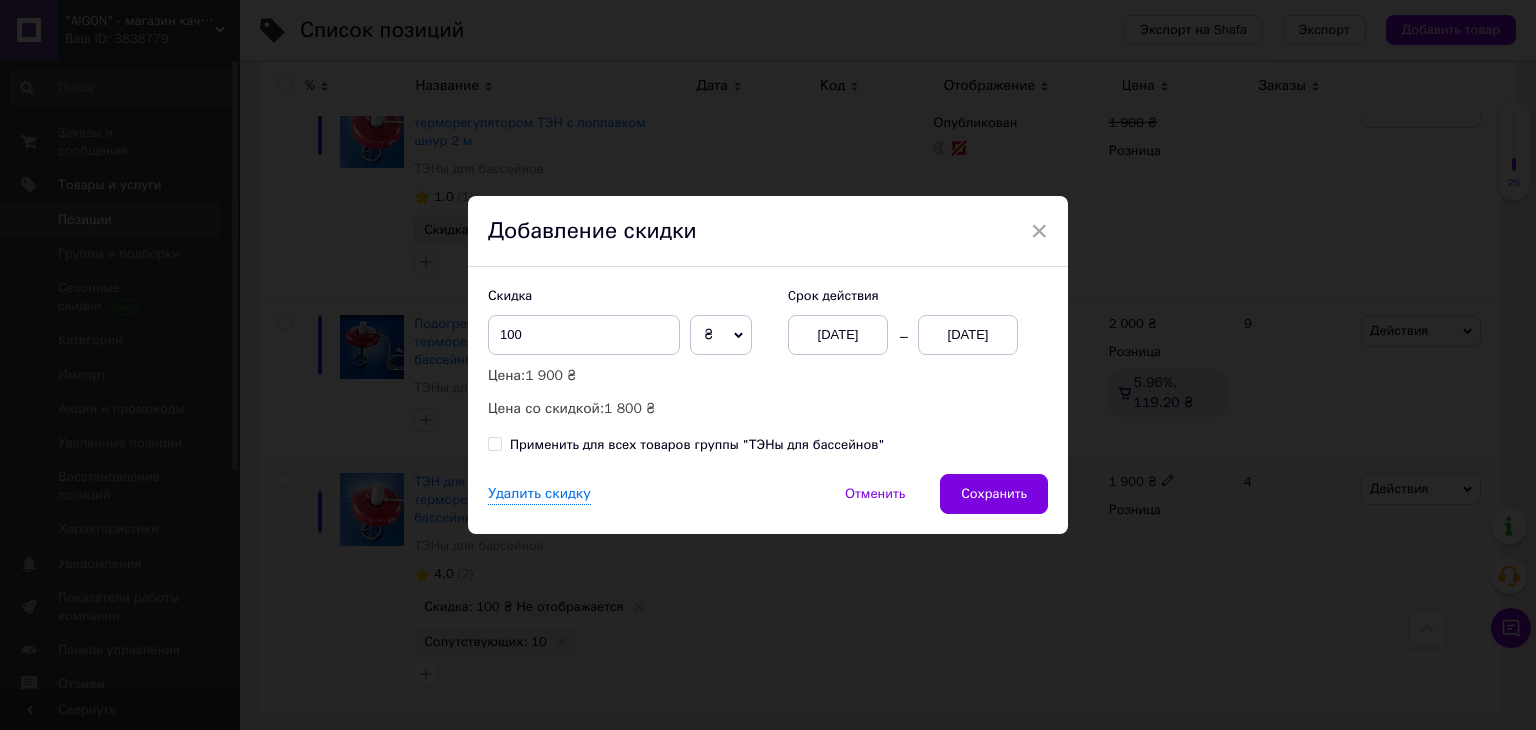 click on "[DATE]" at bounding box center (968, 335) 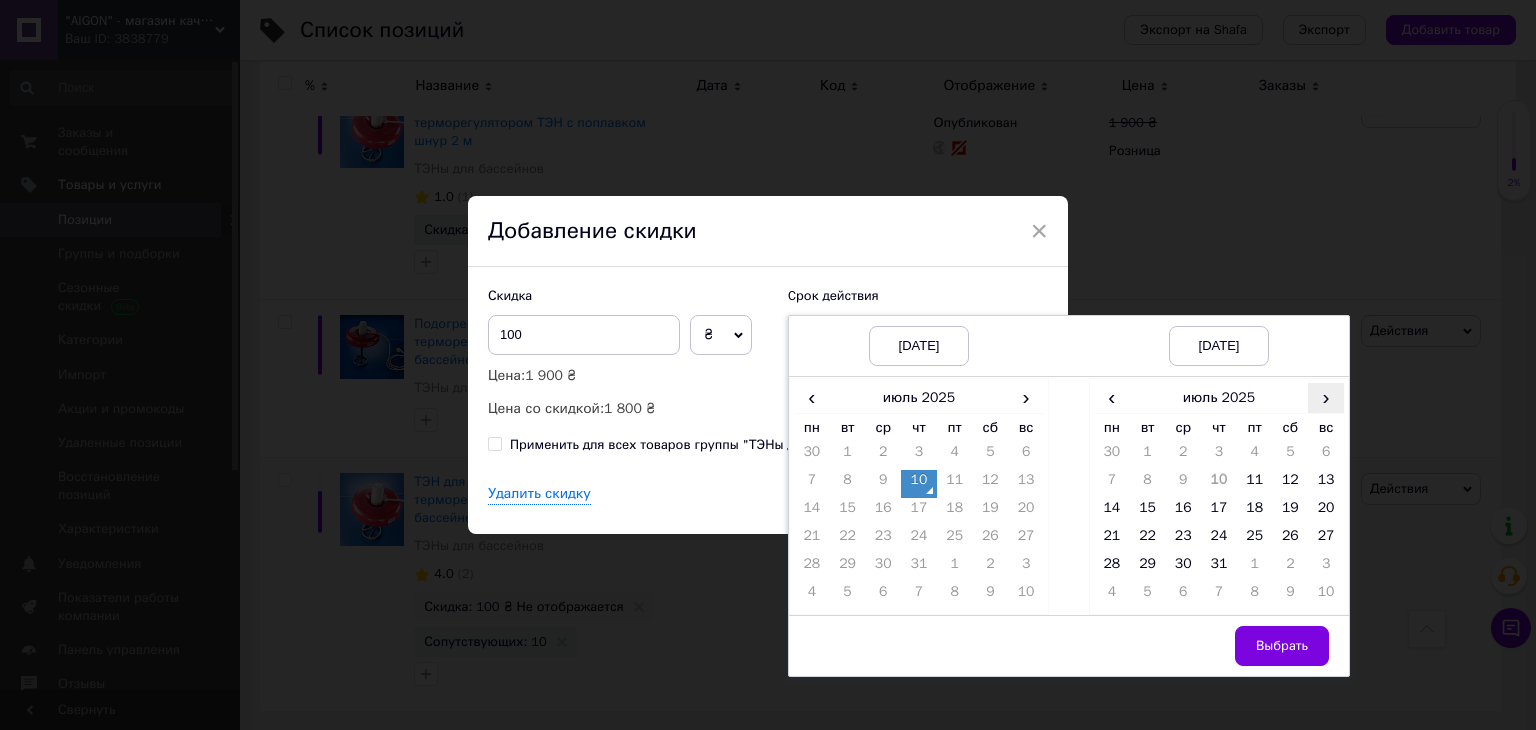 click on "›" at bounding box center [1326, 397] 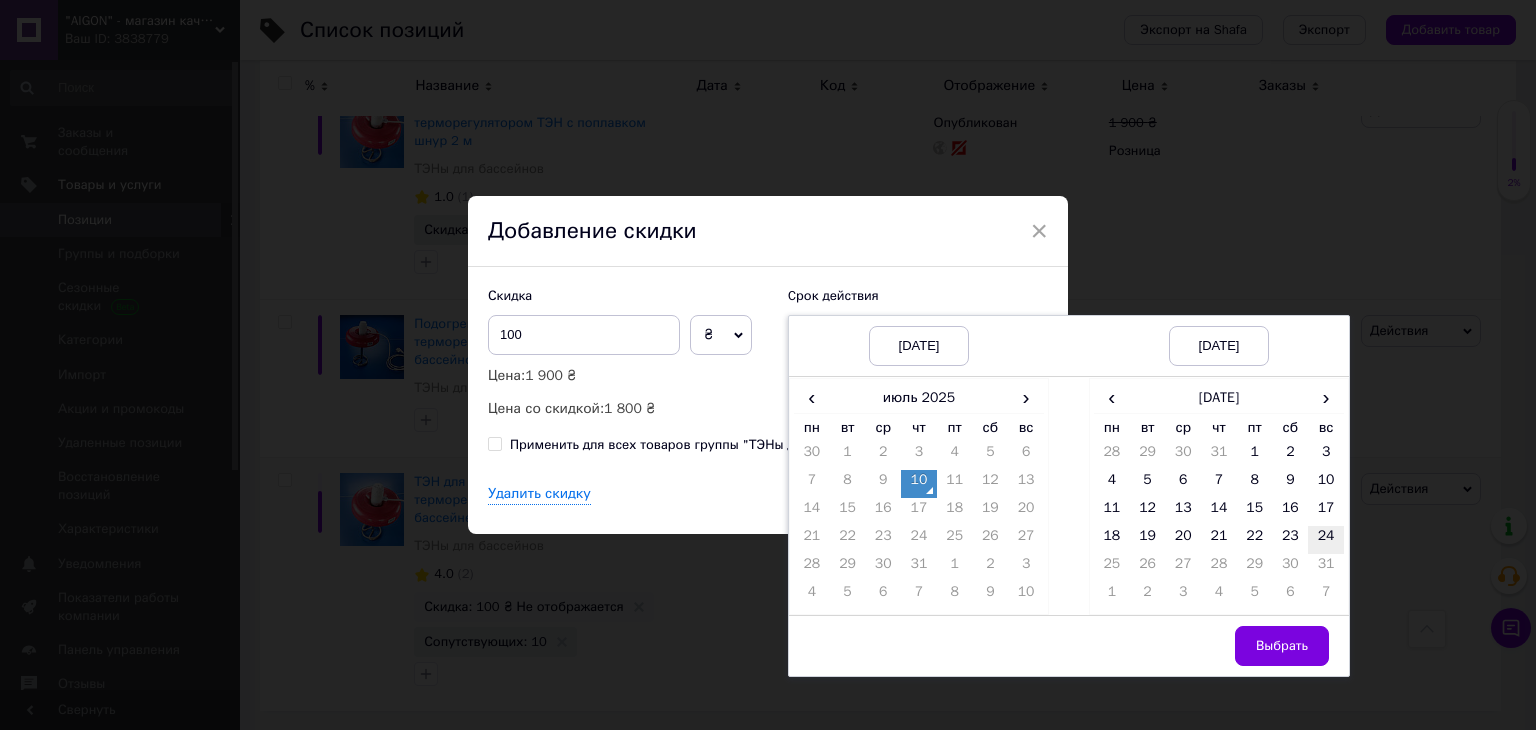 click on "24" at bounding box center [1326, 540] 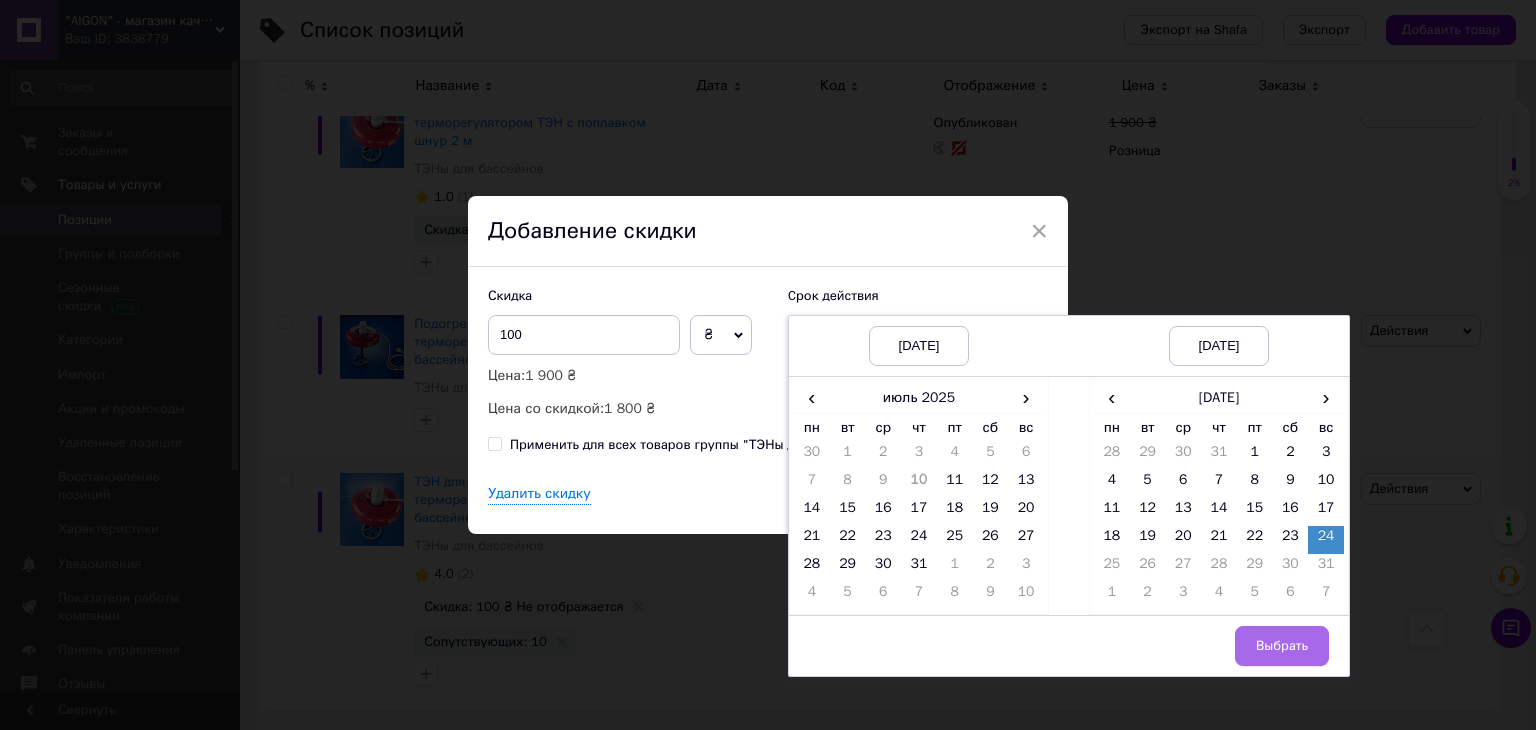 click on "Выбрать" at bounding box center [1282, 646] 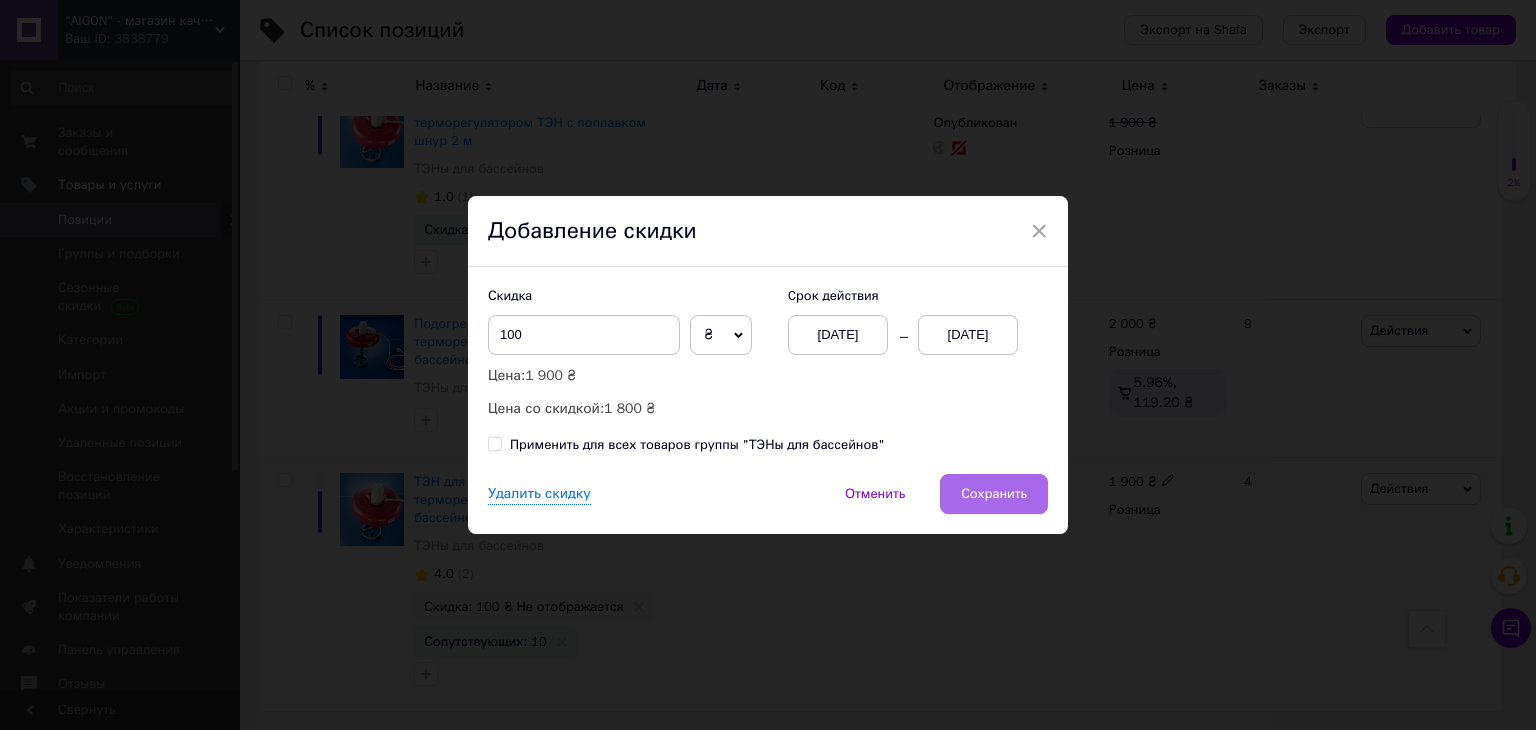 click on "Сохранить" at bounding box center [994, 494] 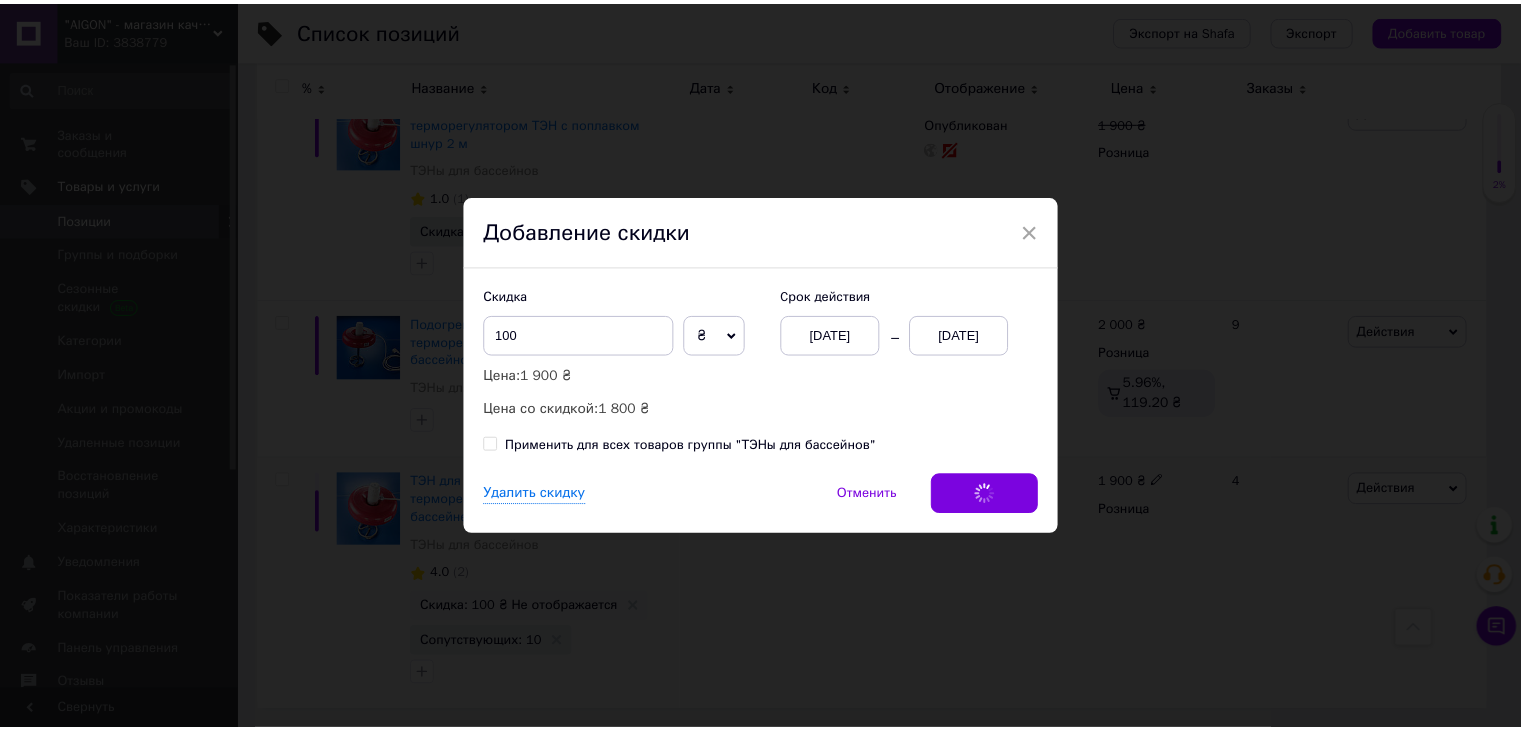 scroll, scrollTop: 0, scrollLeft: 343, axis: horizontal 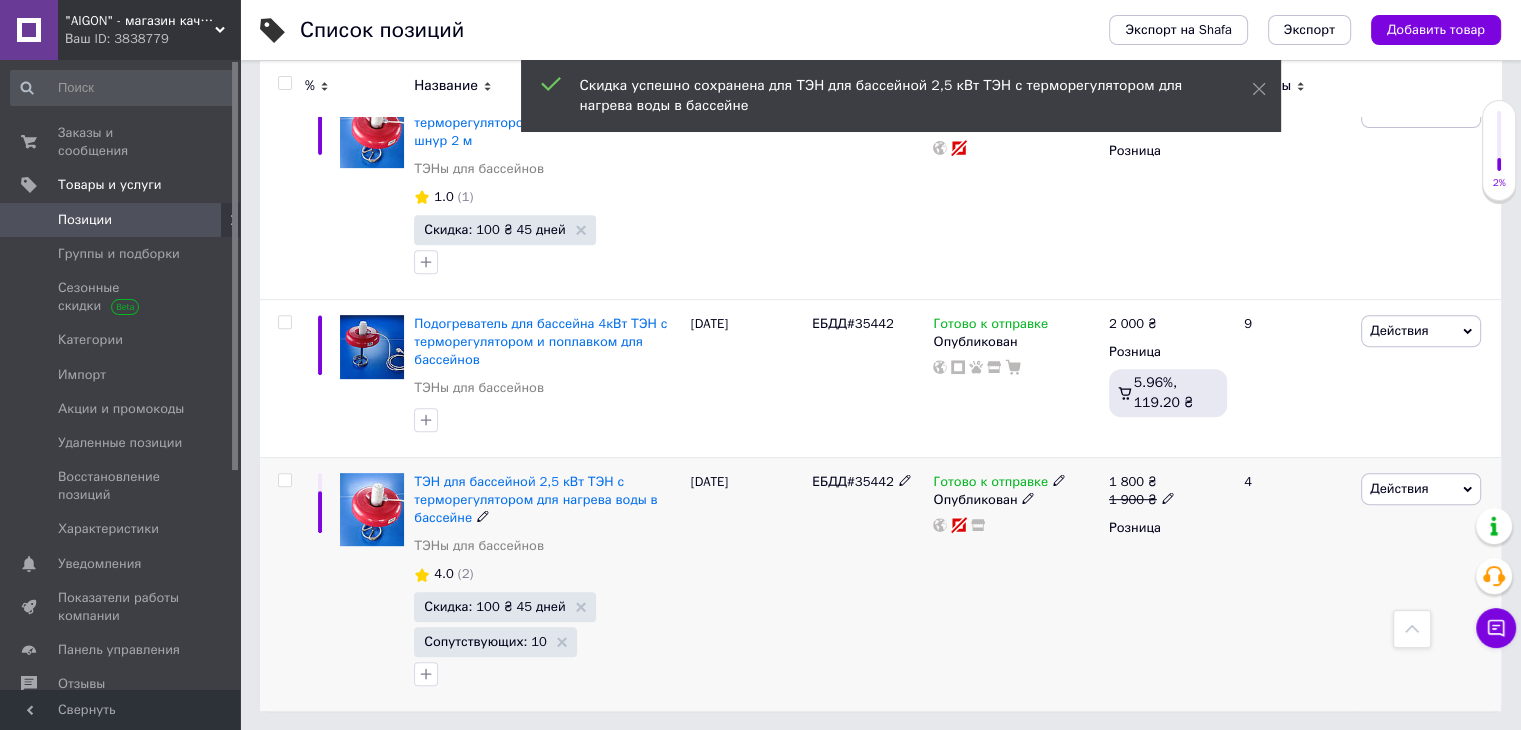 click on "ЕБДД#35442" at bounding box center (867, 584) 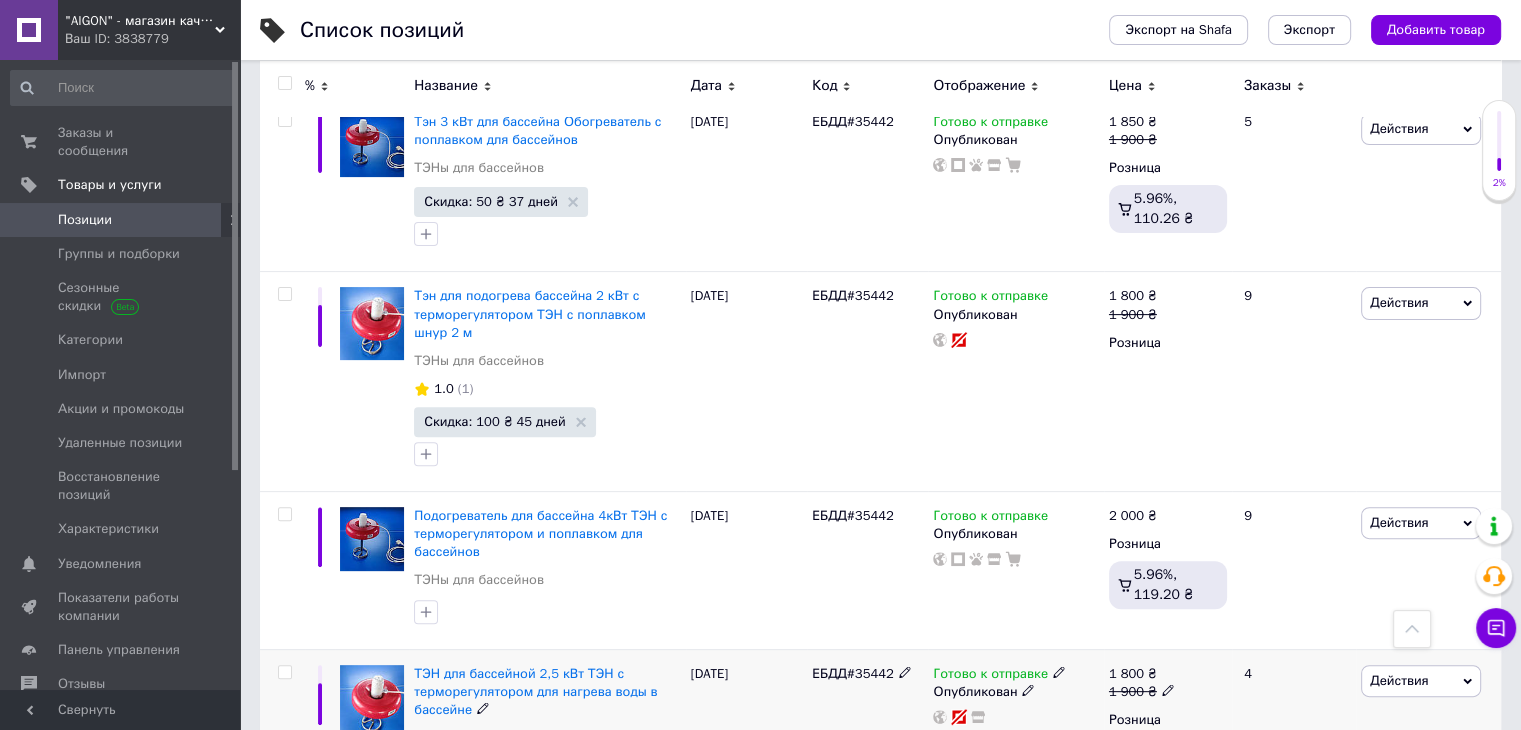 scroll, scrollTop: 536, scrollLeft: 0, axis: vertical 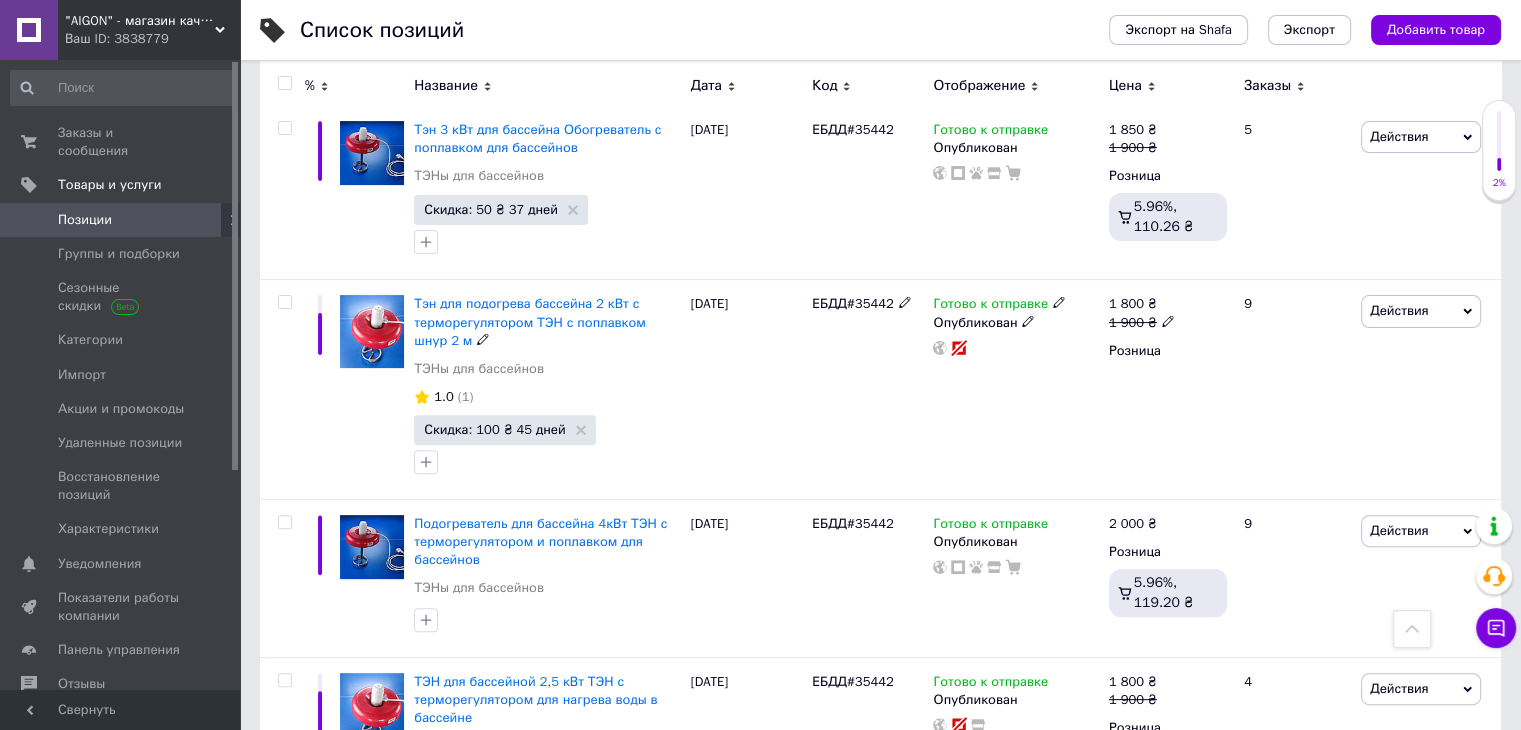 click on "(1)" at bounding box center (466, 396) 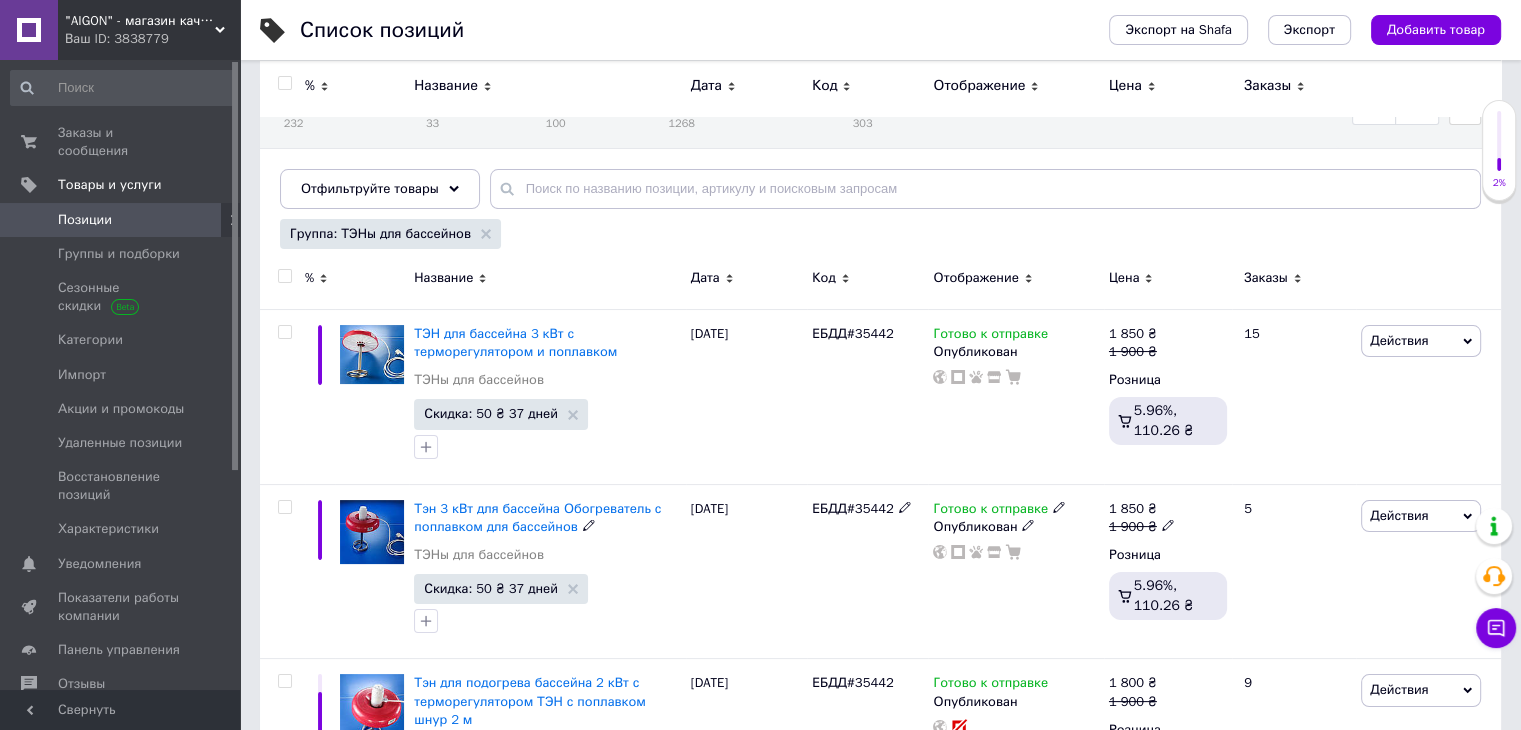 scroll, scrollTop: 136, scrollLeft: 0, axis: vertical 